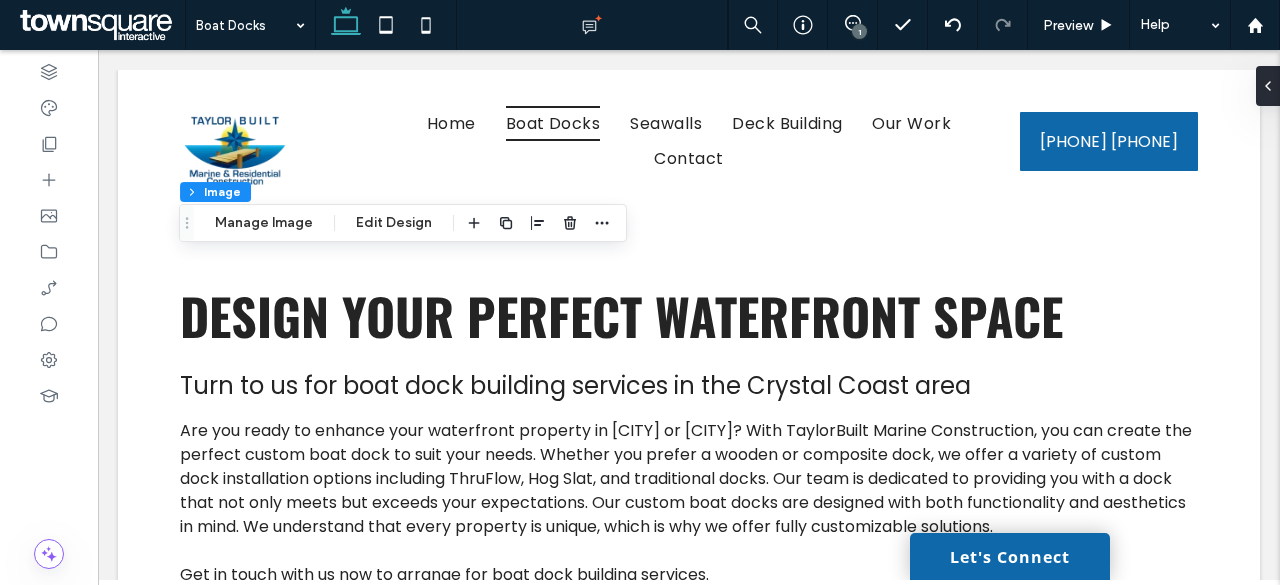 scroll, scrollTop: 1379, scrollLeft: 0, axis: vertical 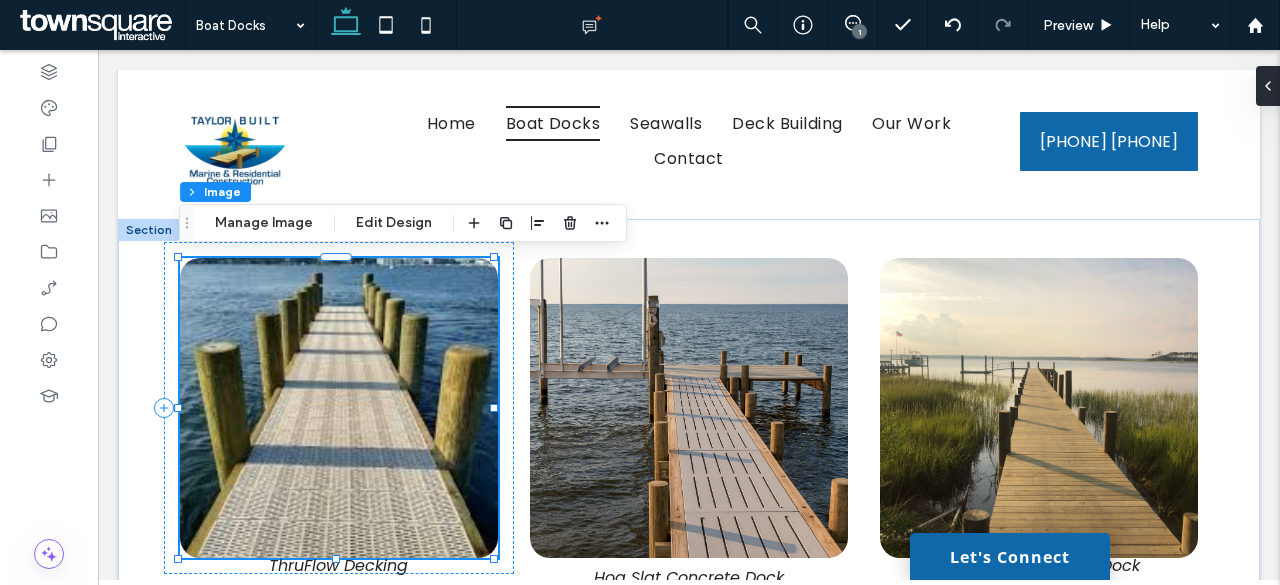 click at bounding box center (339, 408) 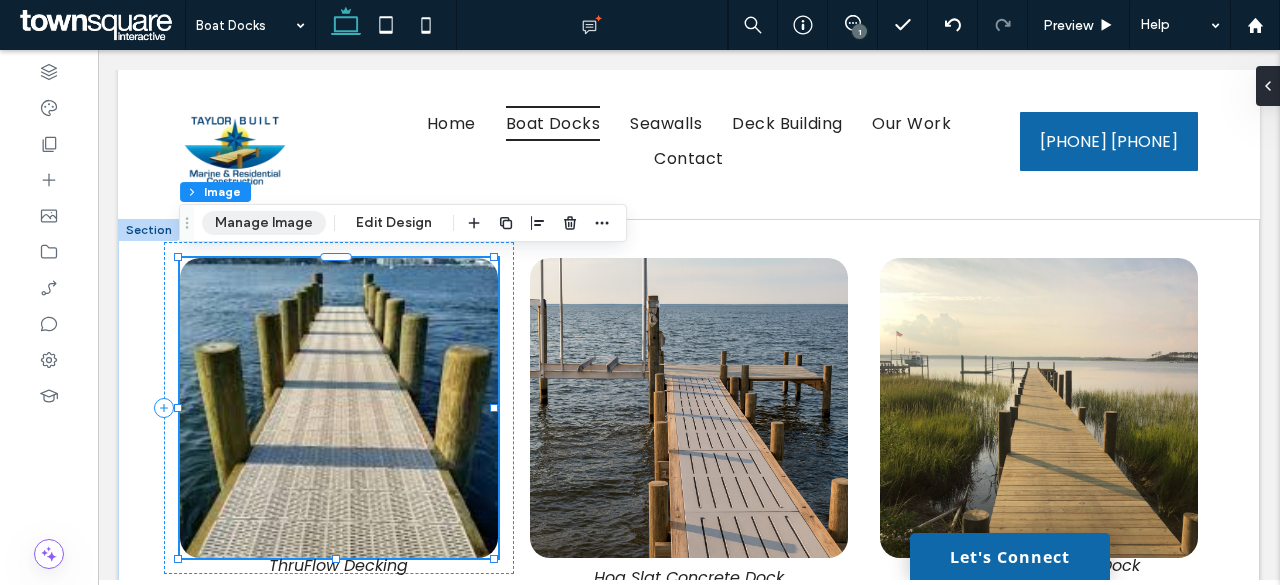 click on "Manage Image" at bounding box center (264, 223) 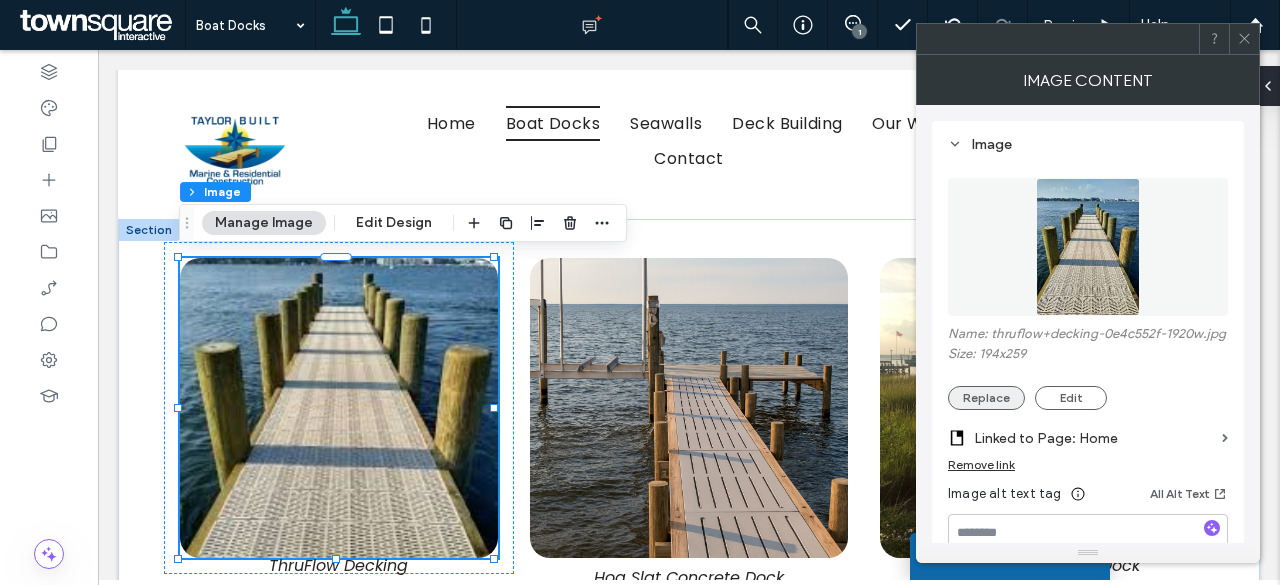 click on "Replace" at bounding box center (986, 398) 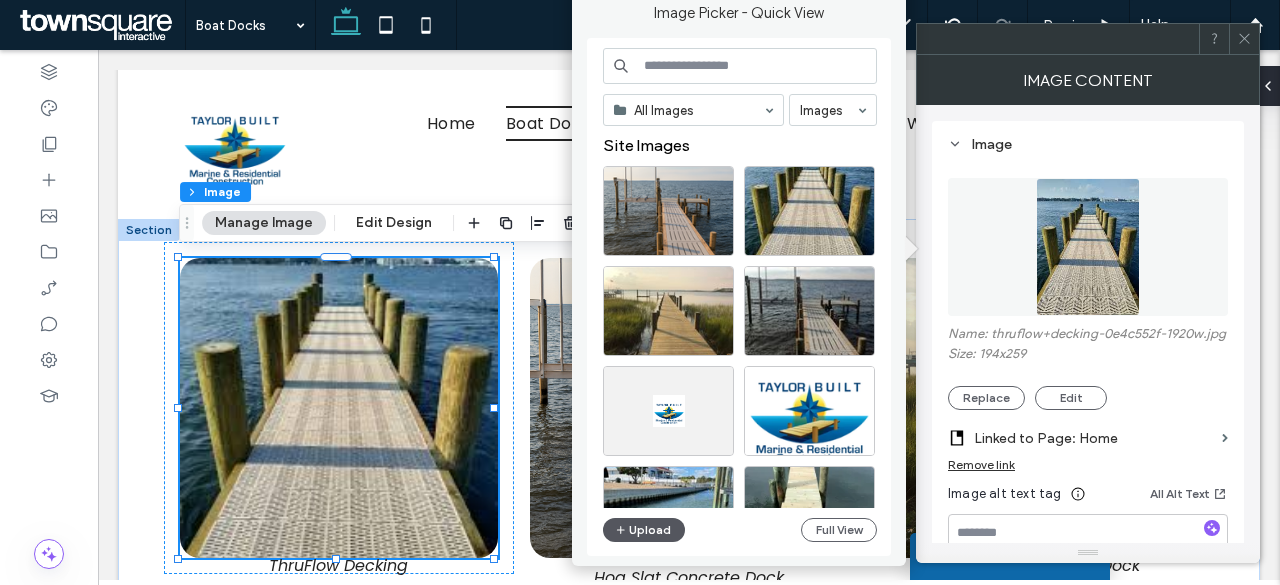 click on "Upload" at bounding box center [644, 530] 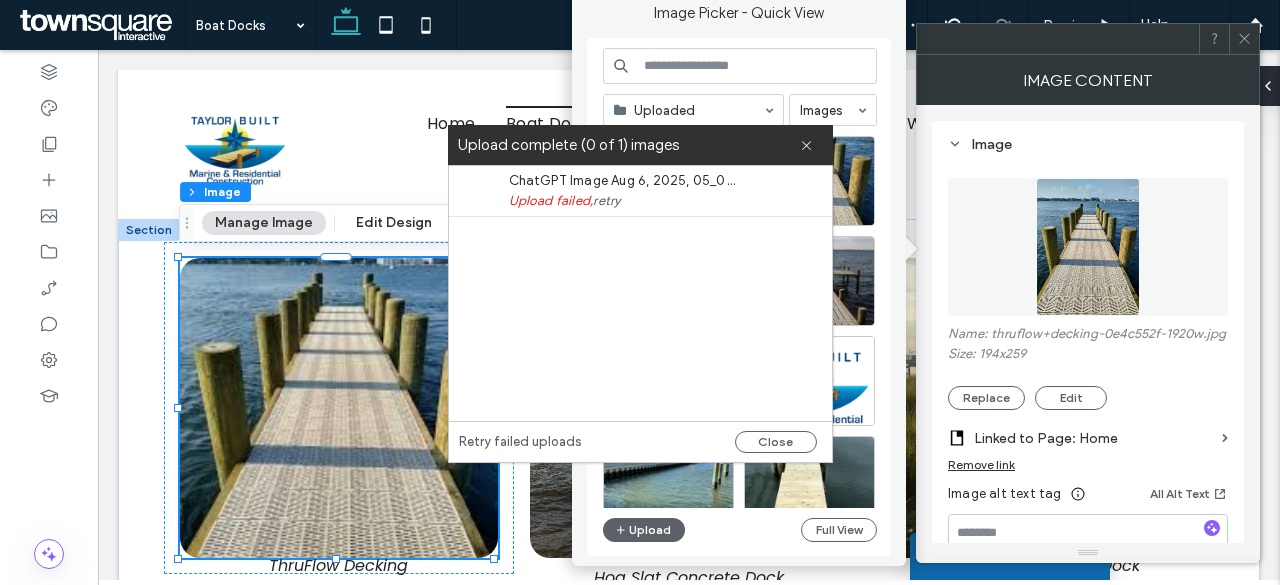 click on "retry" at bounding box center (606, 201) 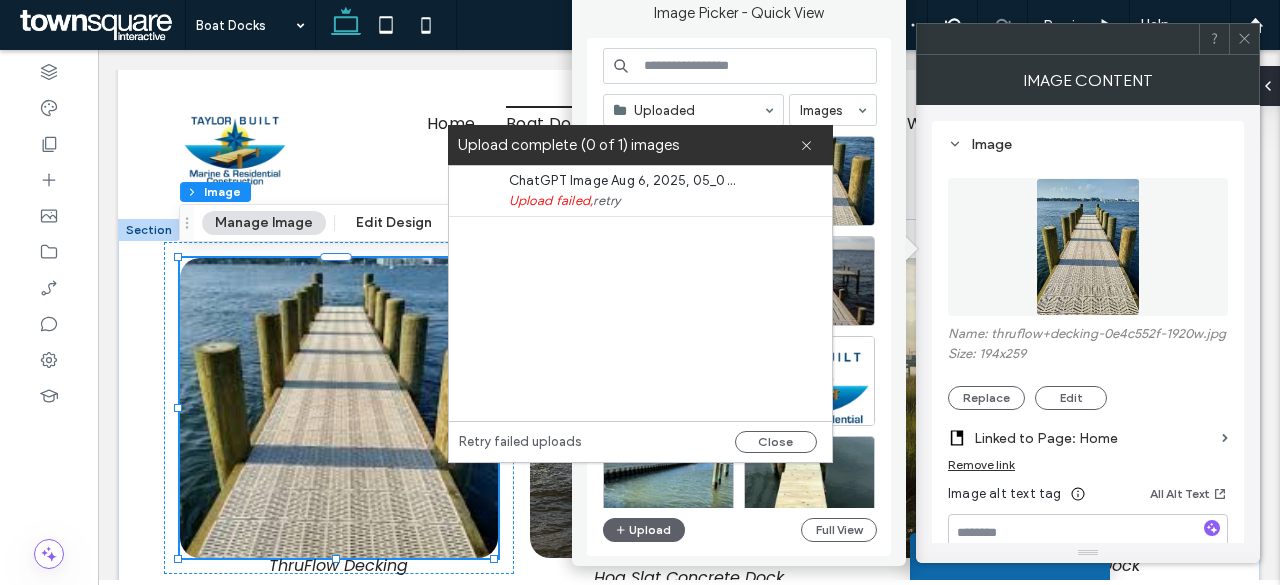 click on "Upload failed,  retry" at bounding box center [659, 201] 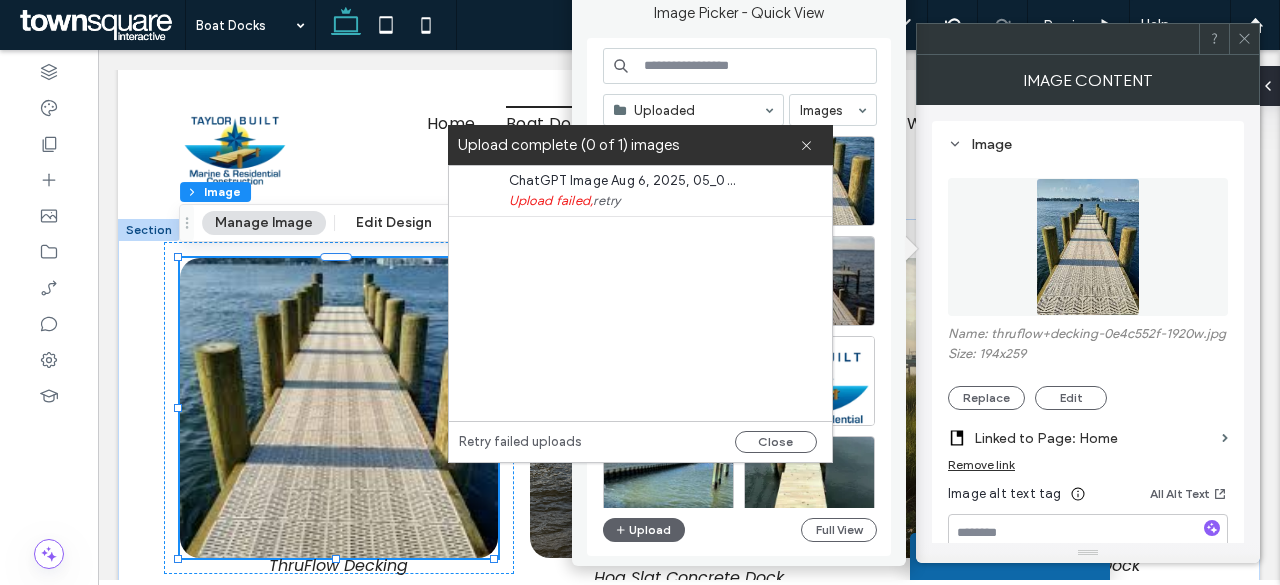 click on "retry" at bounding box center [606, 201] 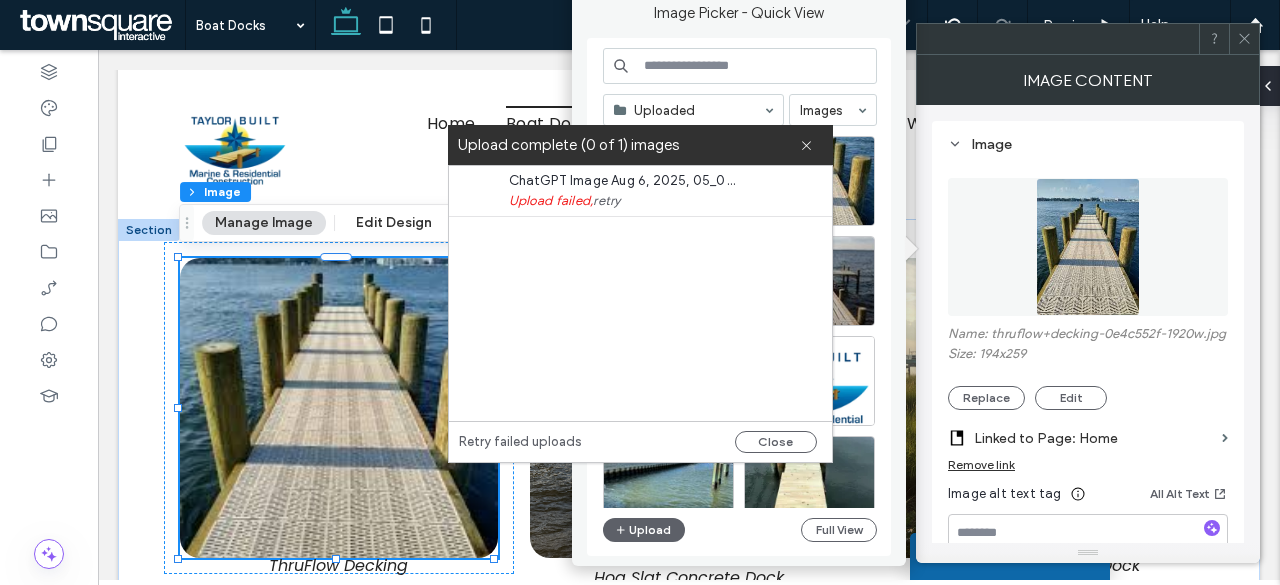 click on "retry" at bounding box center [606, 201] 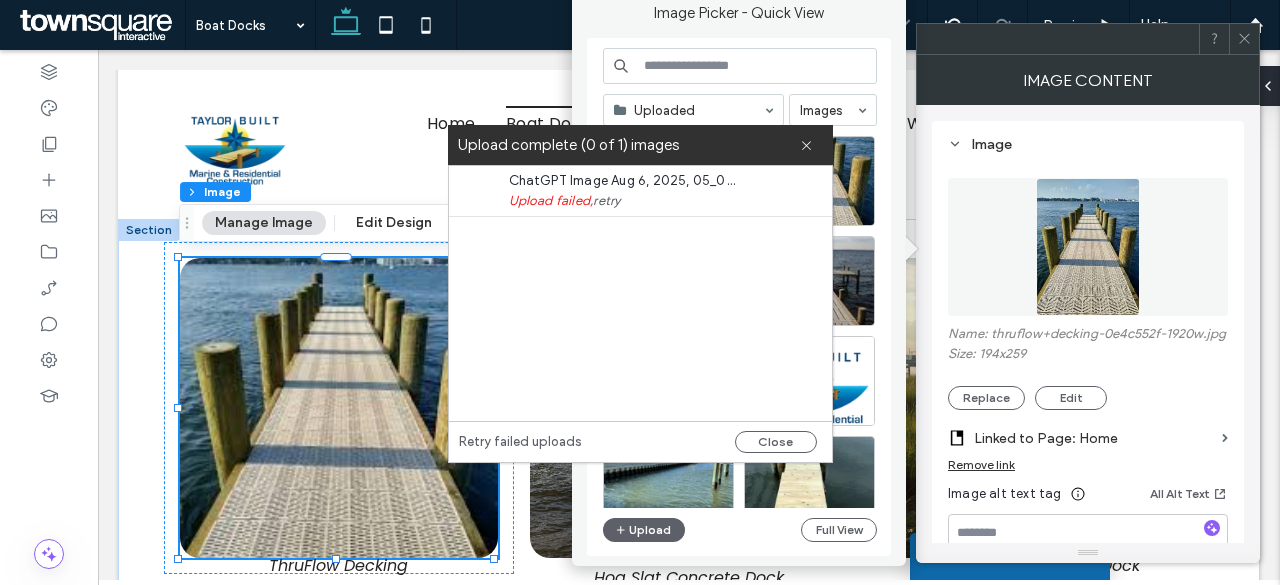 click on "retry" at bounding box center (606, 201) 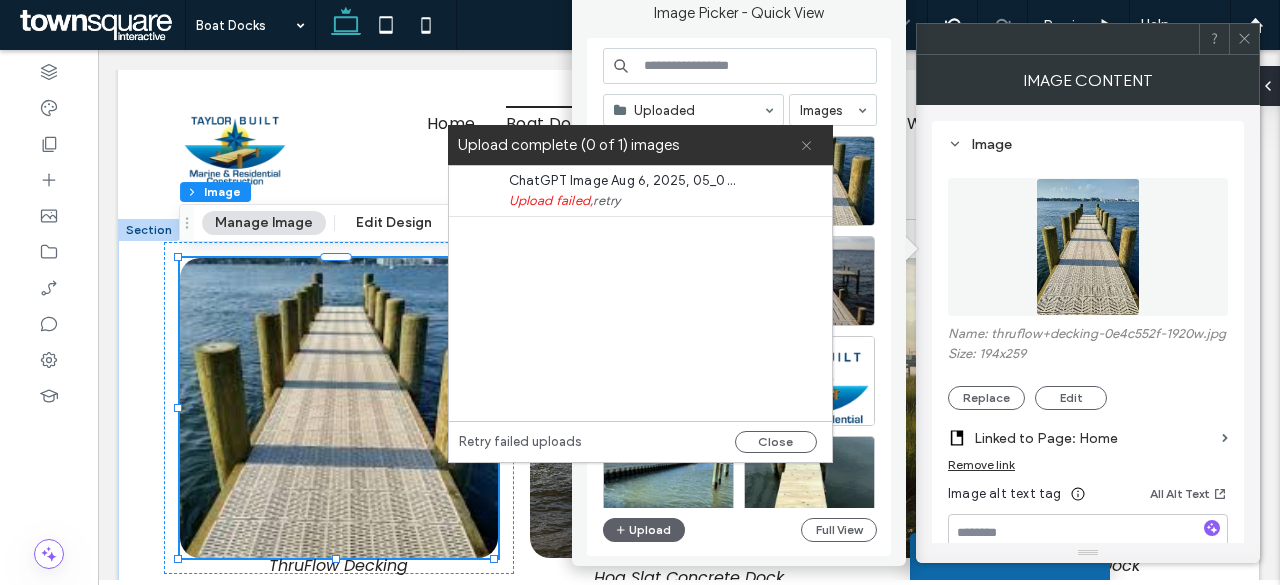 click 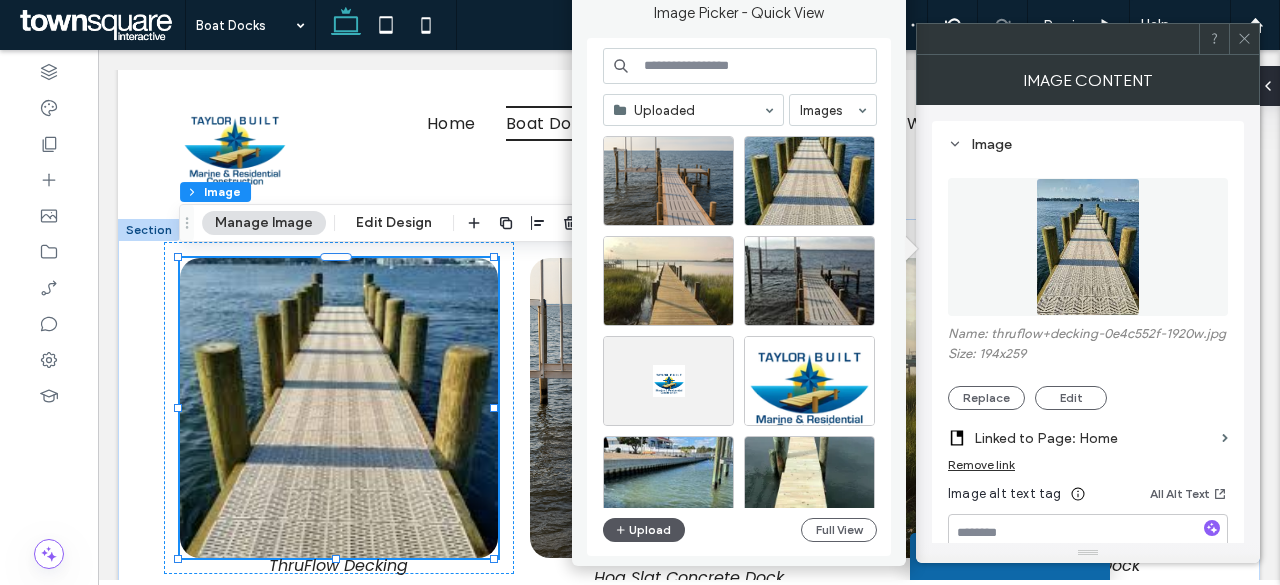 click at bounding box center (622, 530) 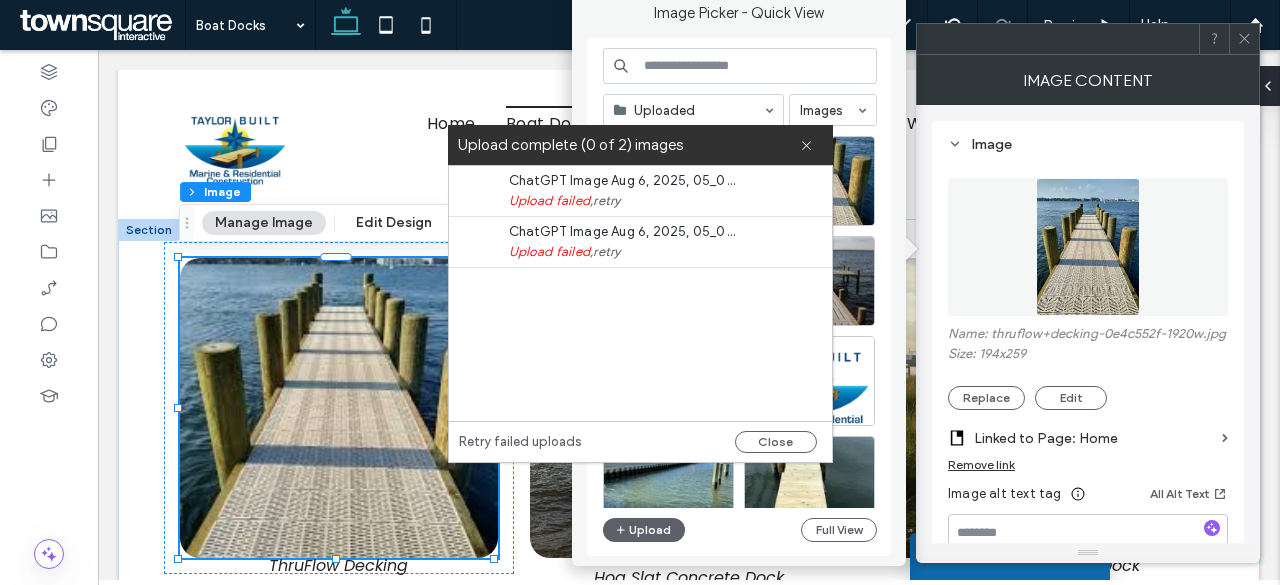 click on "Name: thruflow+decking-0e4c552f-1920w.jpg Size: 194x259 Replace Edit" at bounding box center (1088, 368) 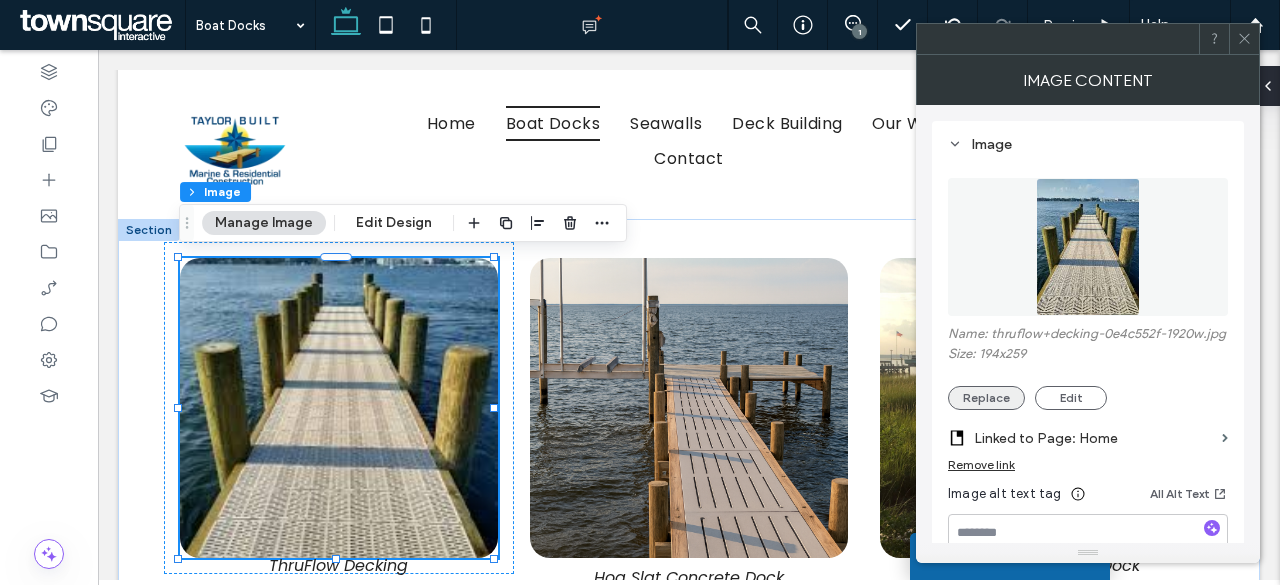 click on "Replace" at bounding box center [986, 398] 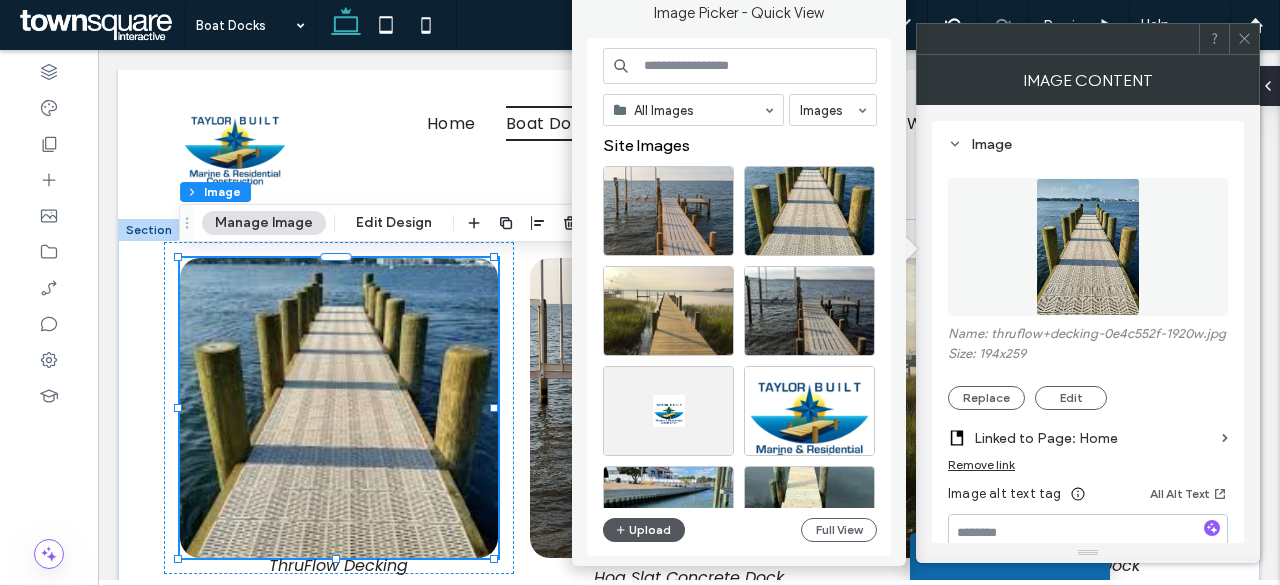 click on "Upload" at bounding box center [644, 530] 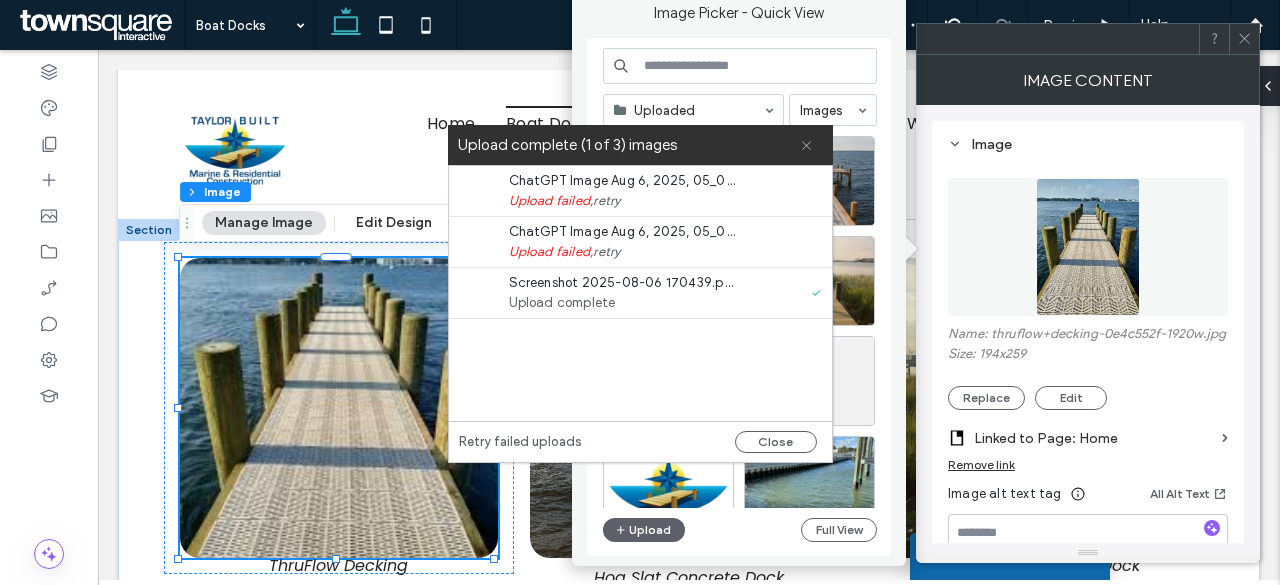 click 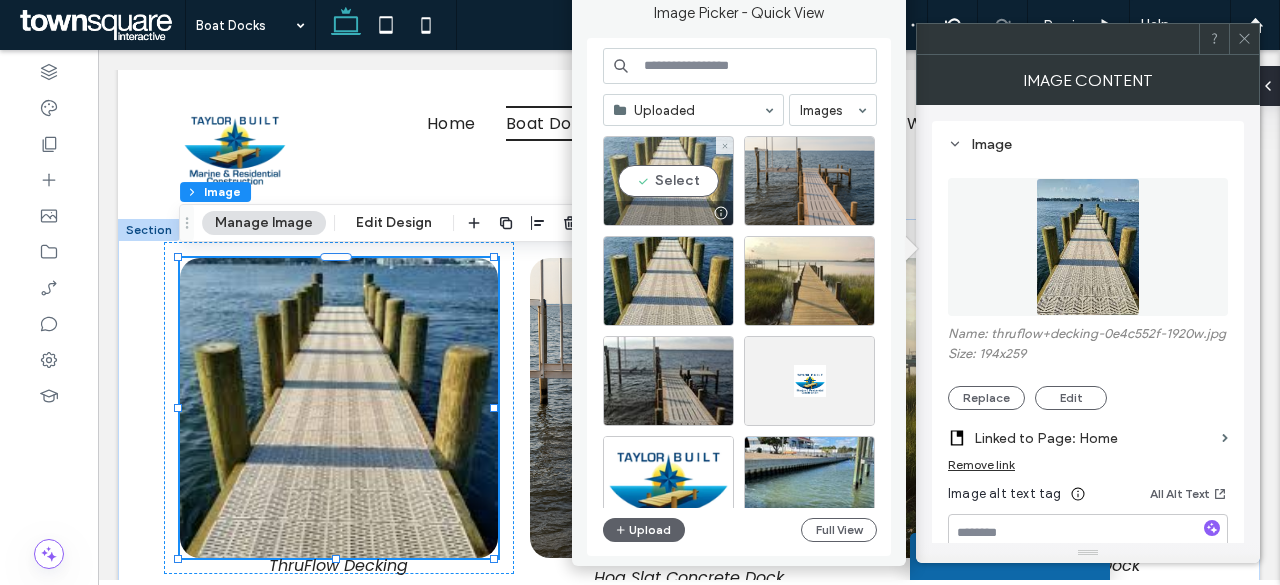 click on "Select" at bounding box center [668, 181] 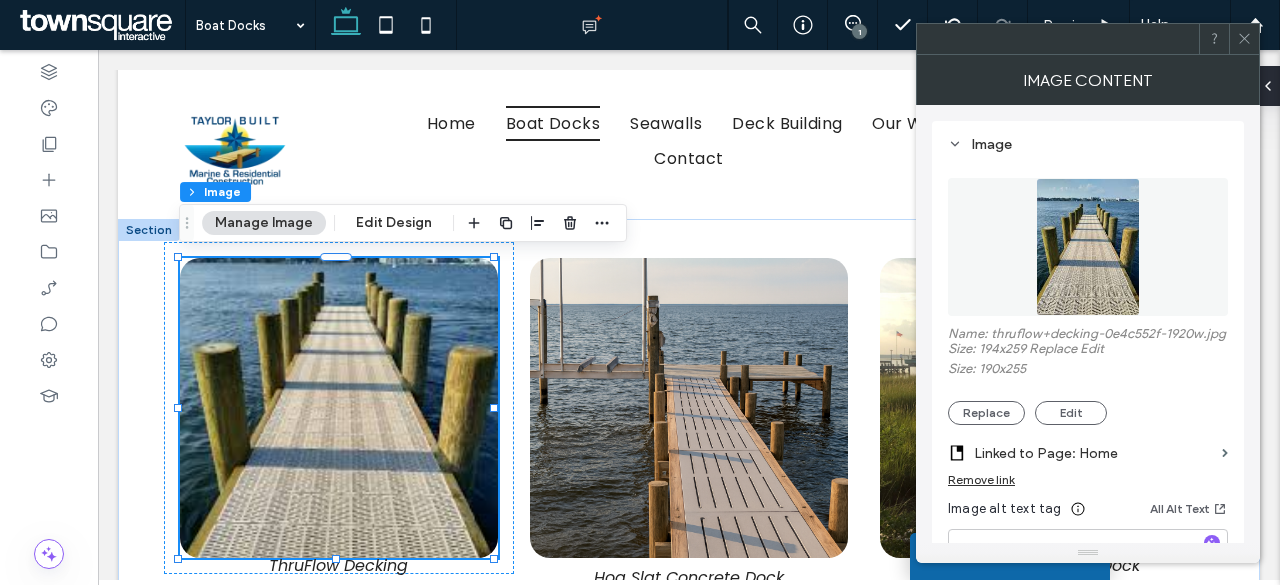click on "Replace Edit" at bounding box center (1088, 413) 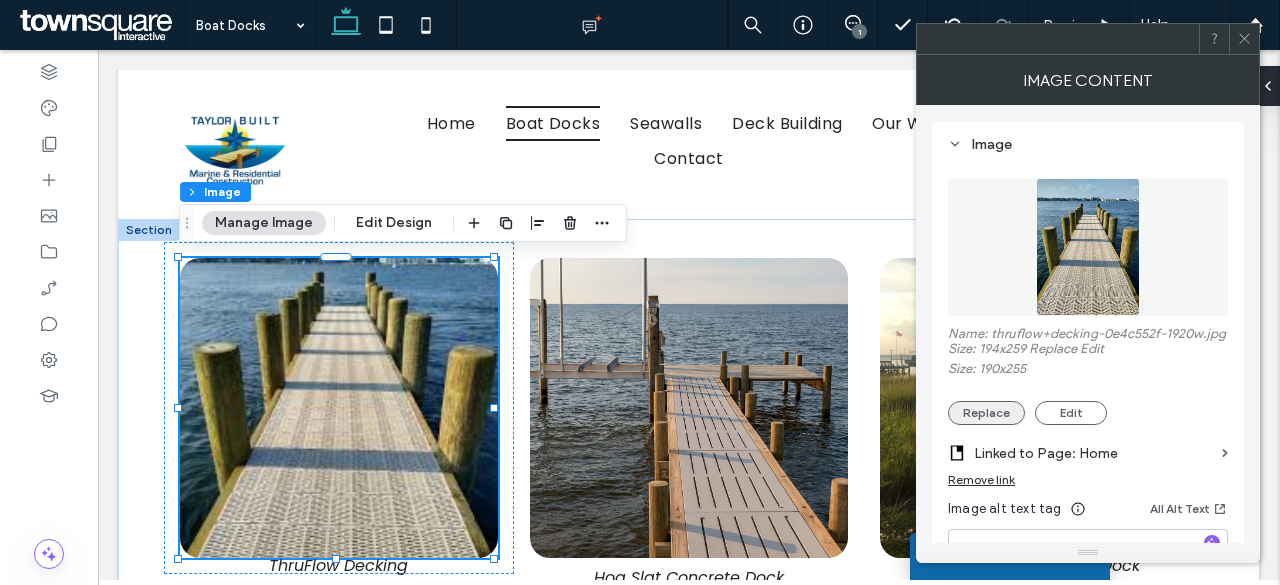 click on "Replace" at bounding box center [986, 413] 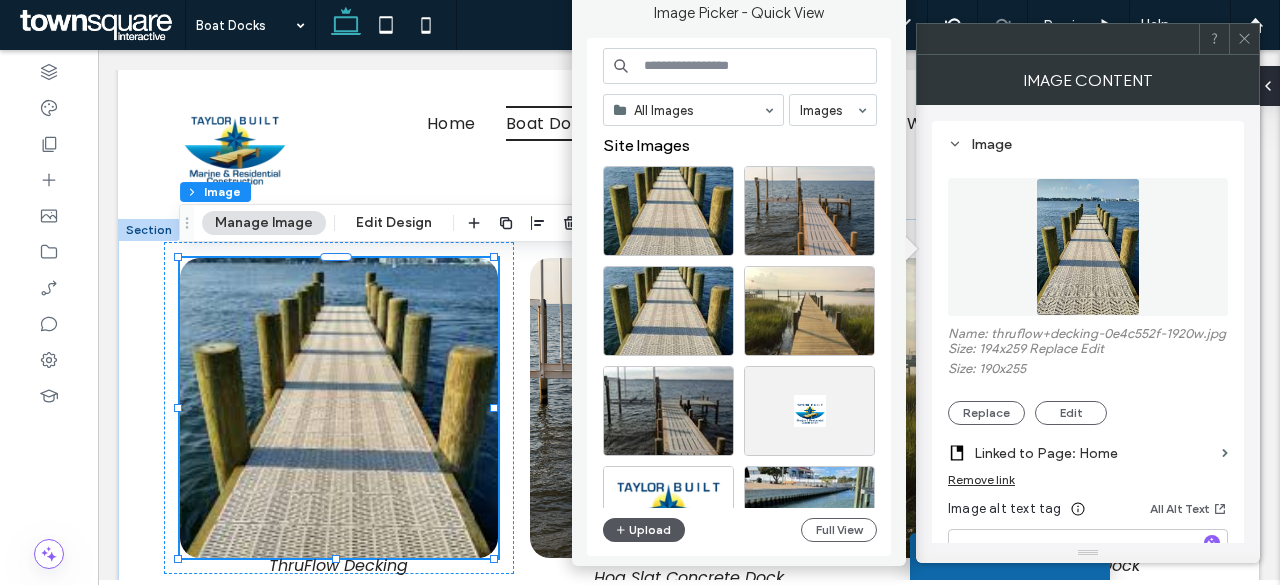 click on "Upload" at bounding box center [644, 530] 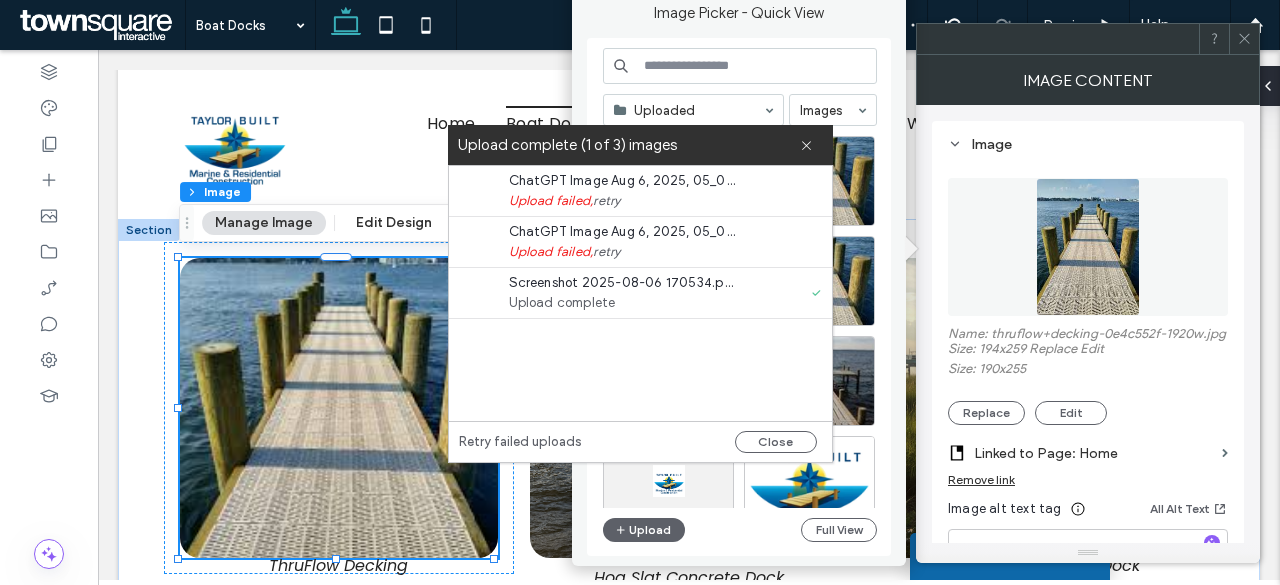 click on "Upload complete (1 of 3) images" at bounding box center [640, 145] 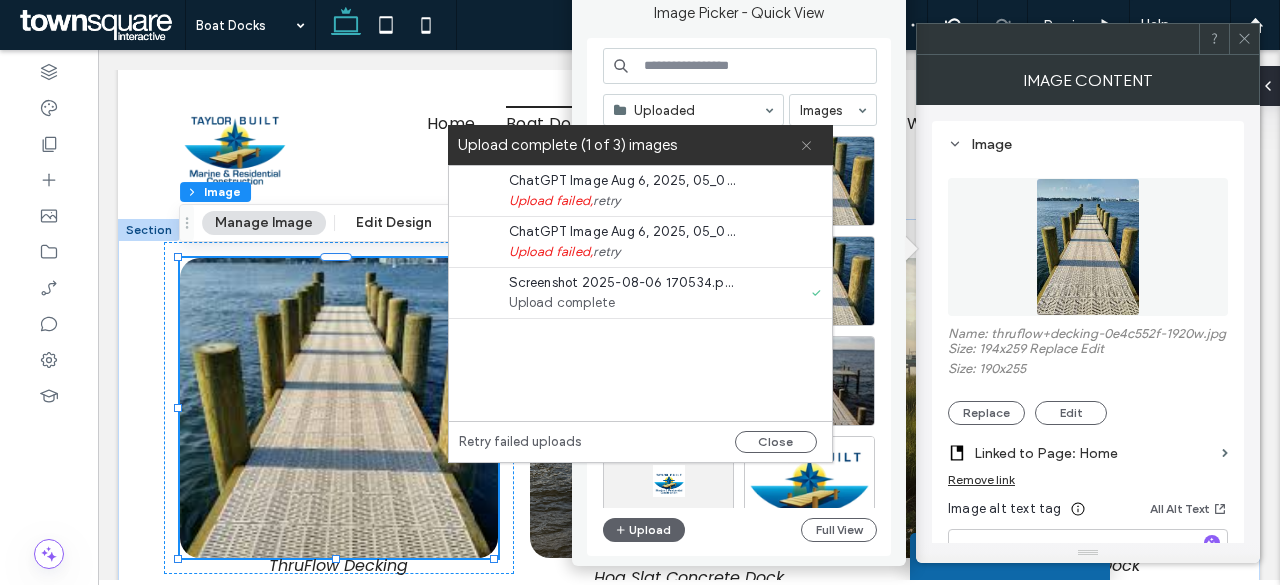 click 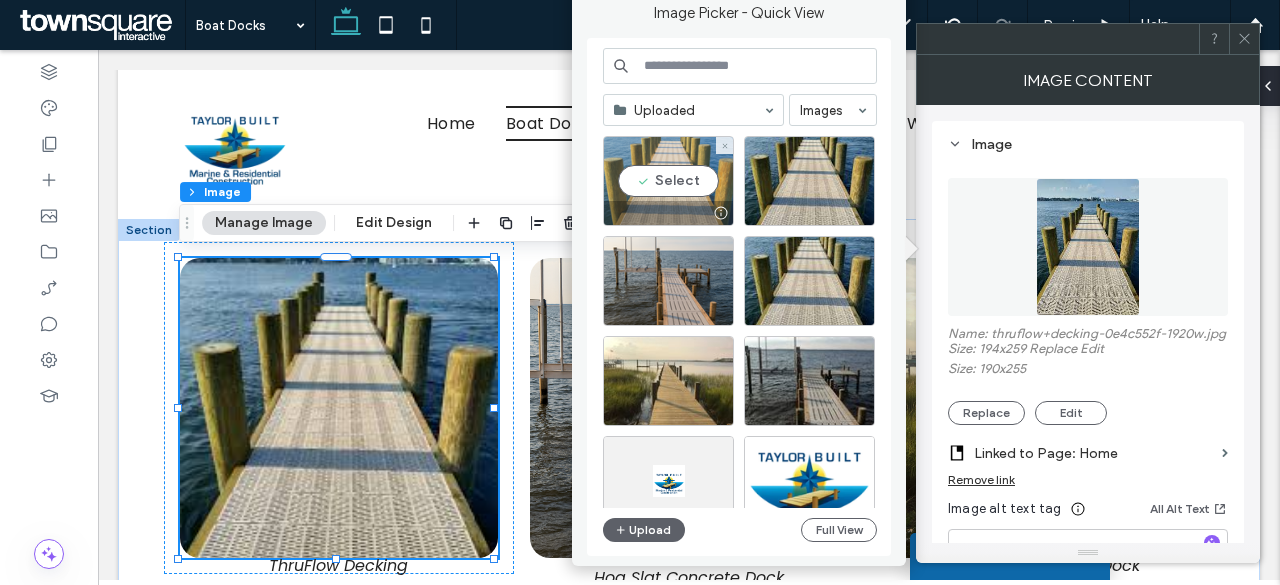 click on "Select" at bounding box center [668, 181] 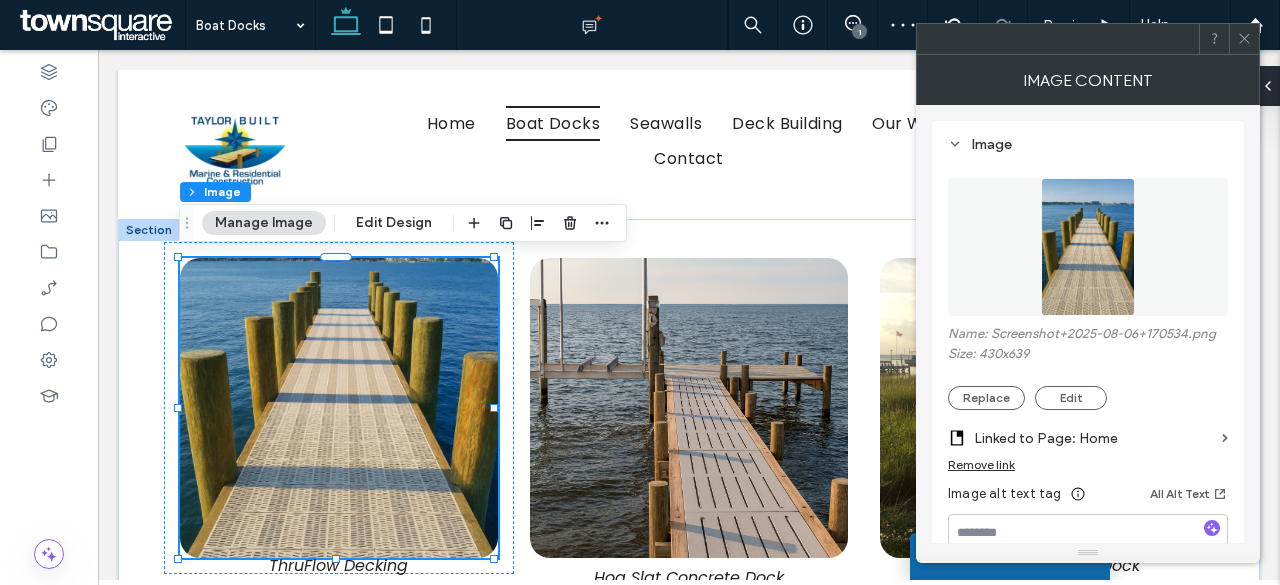 click 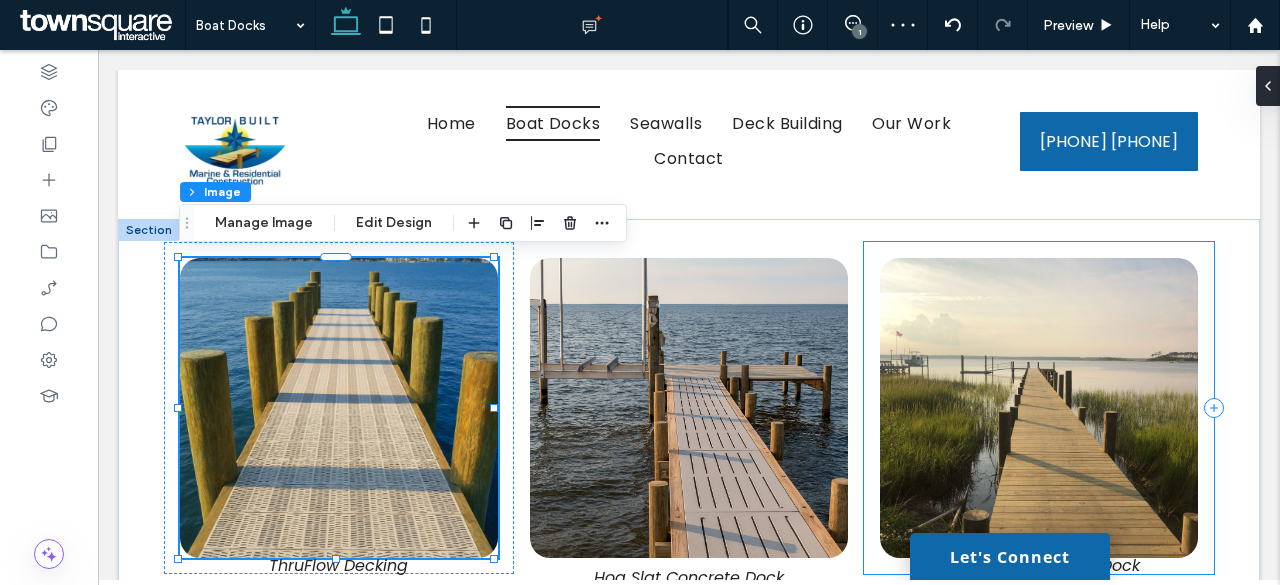 click at bounding box center [1039, 408] 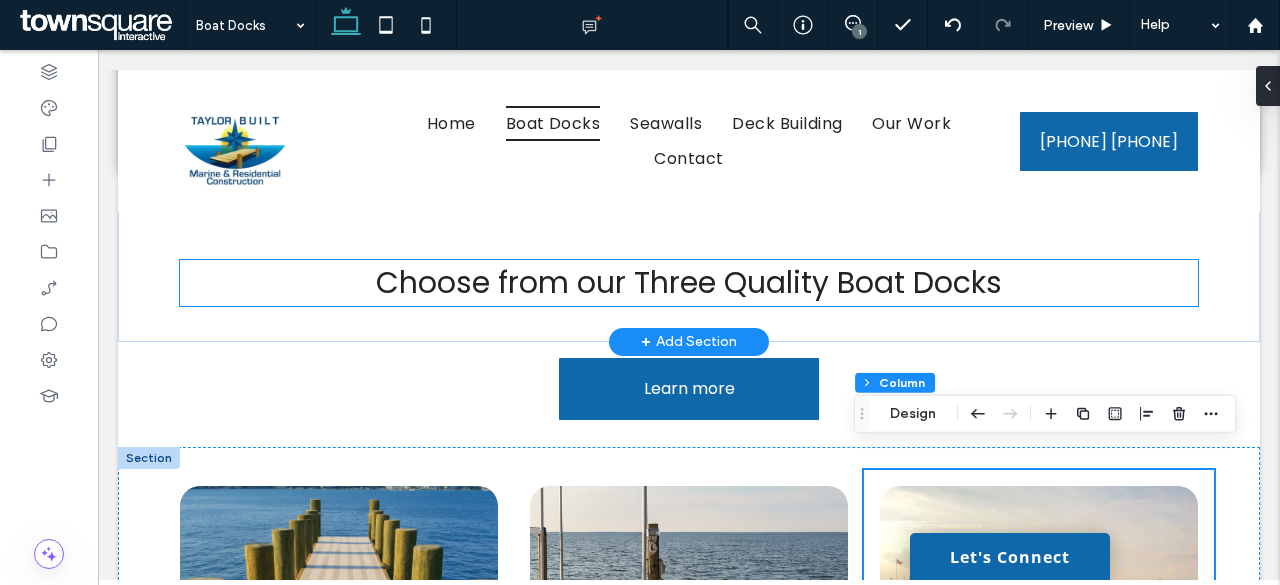 scroll, scrollTop: 1179, scrollLeft: 0, axis: vertical 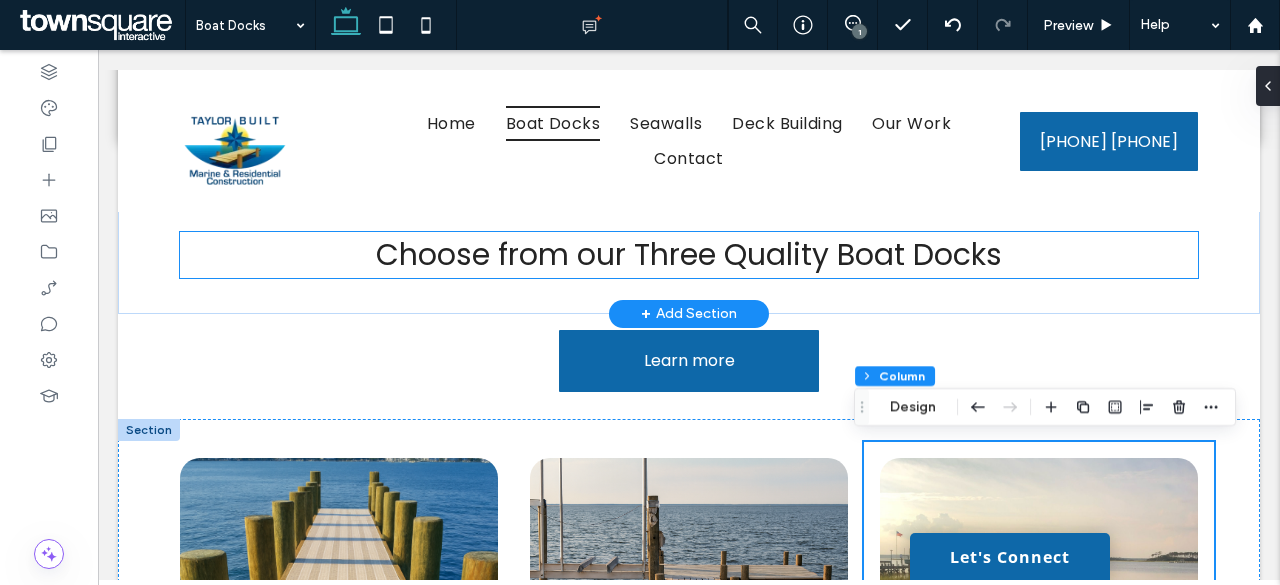 click on "Choose from our Three Quality Boat Docks" at bounding box center [689, 254] 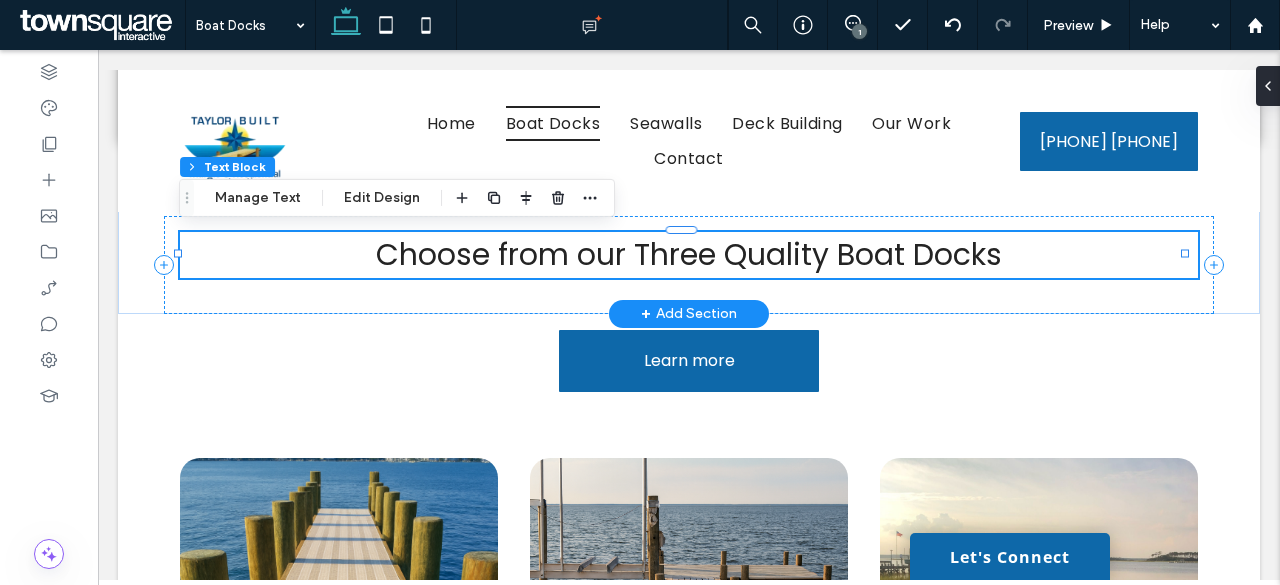 click on "Choose from our Three Quality Boat Docks" at bounding box center [689, 254] 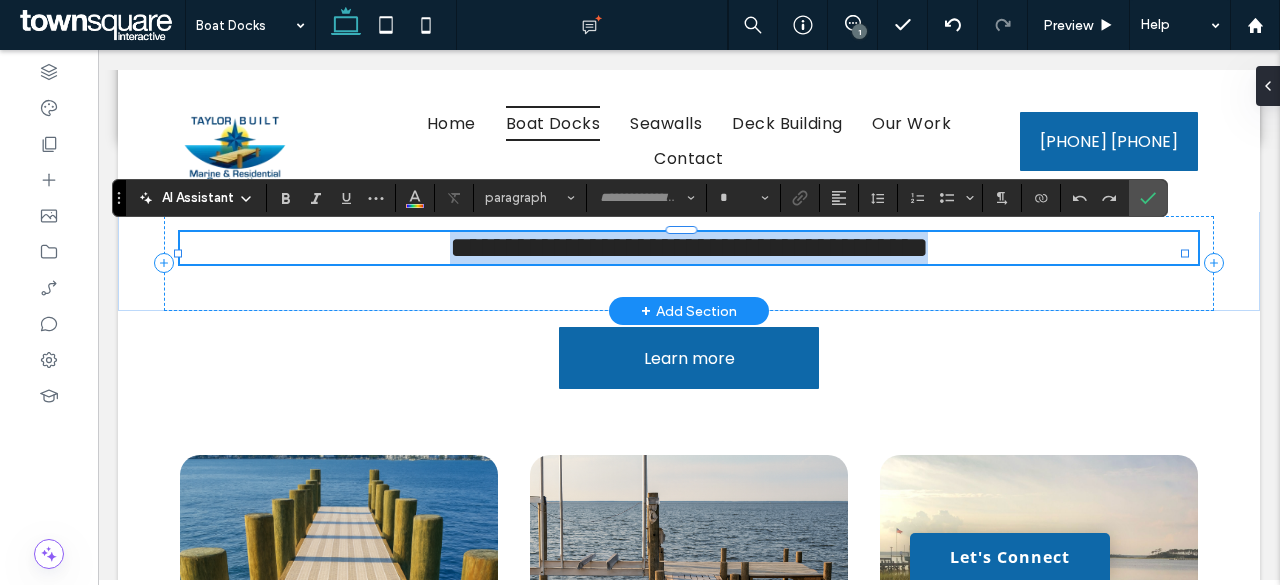 type on "*******" 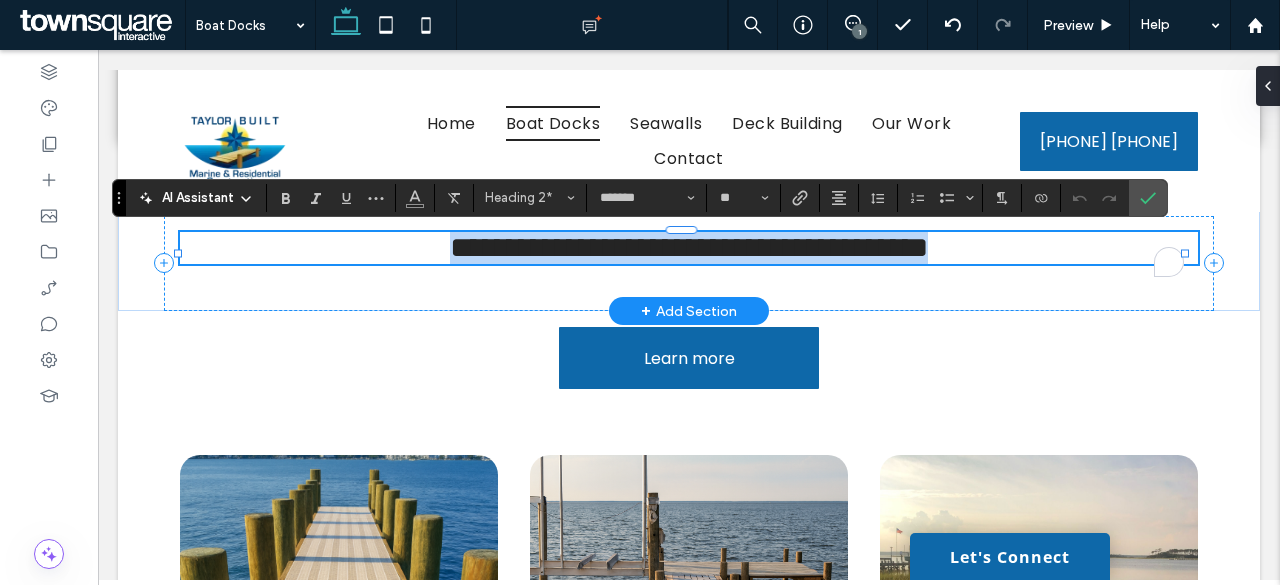 click on "**********" at bounding box center [689, 247] 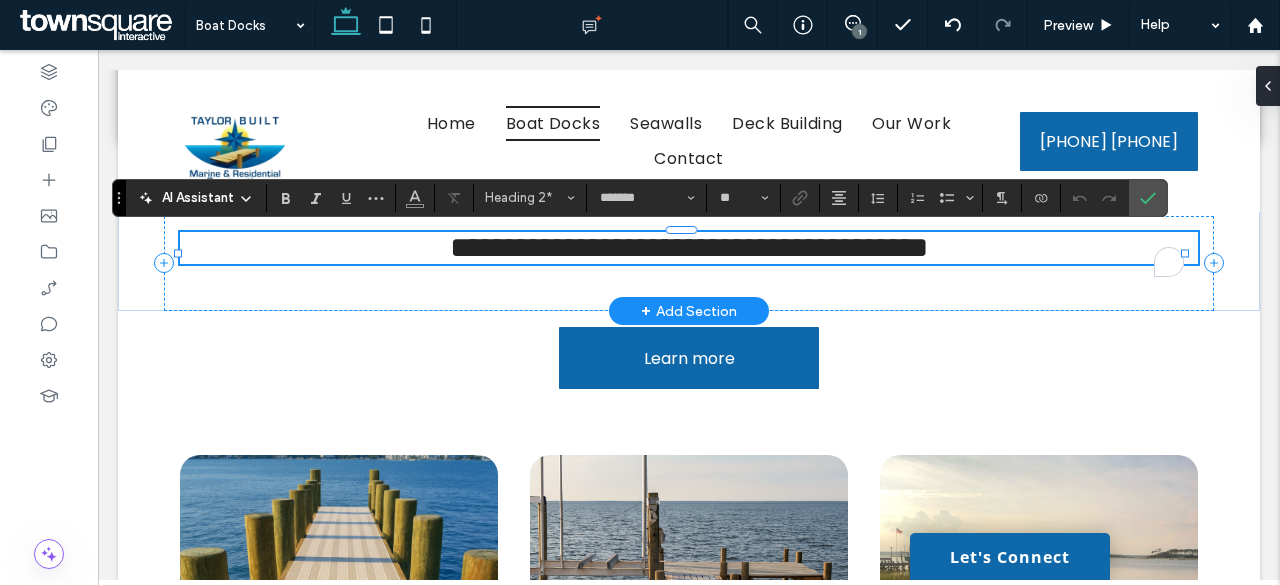 type 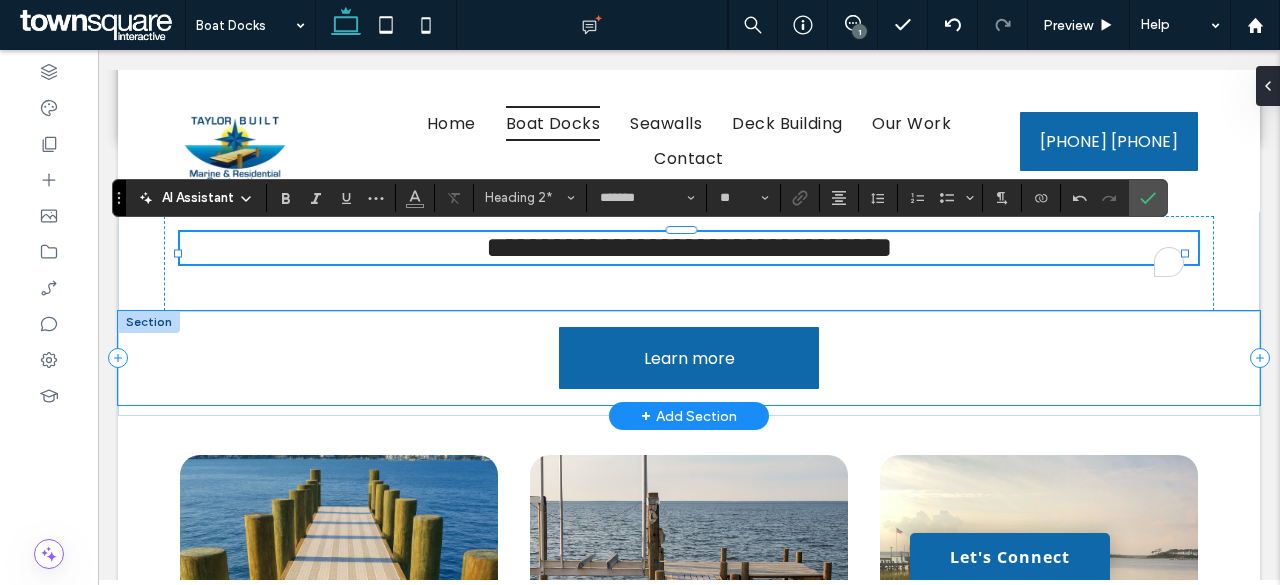 click on "Learn more" at bounding box center (689, 358) 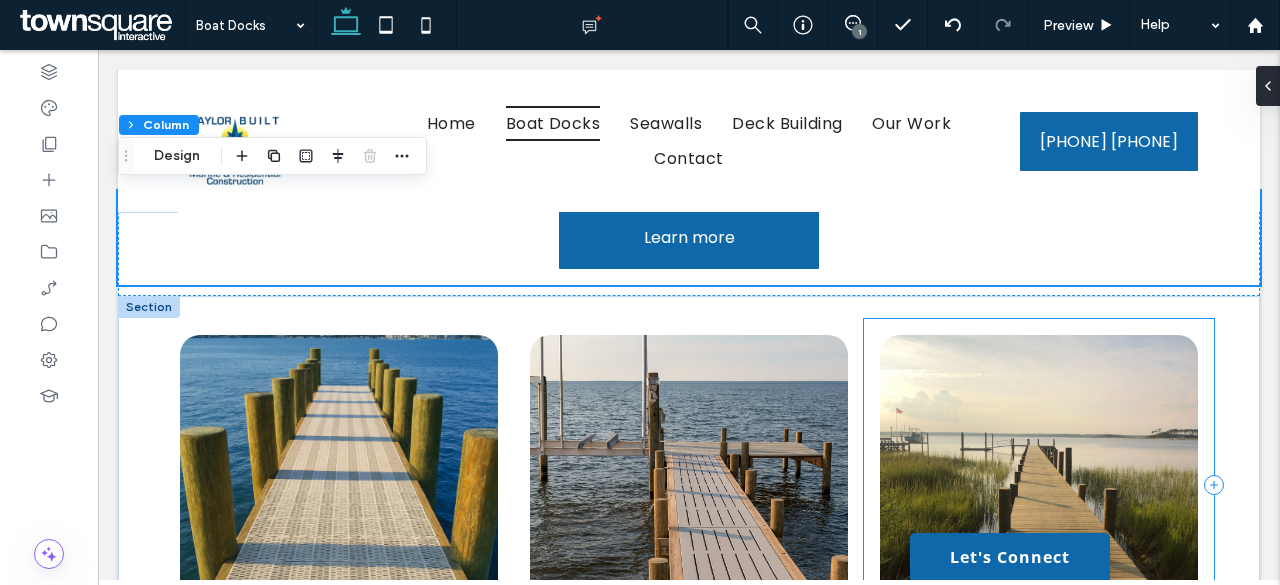 scroll, scrollTop: 1179, scrollLeft: 0, axis: vertical 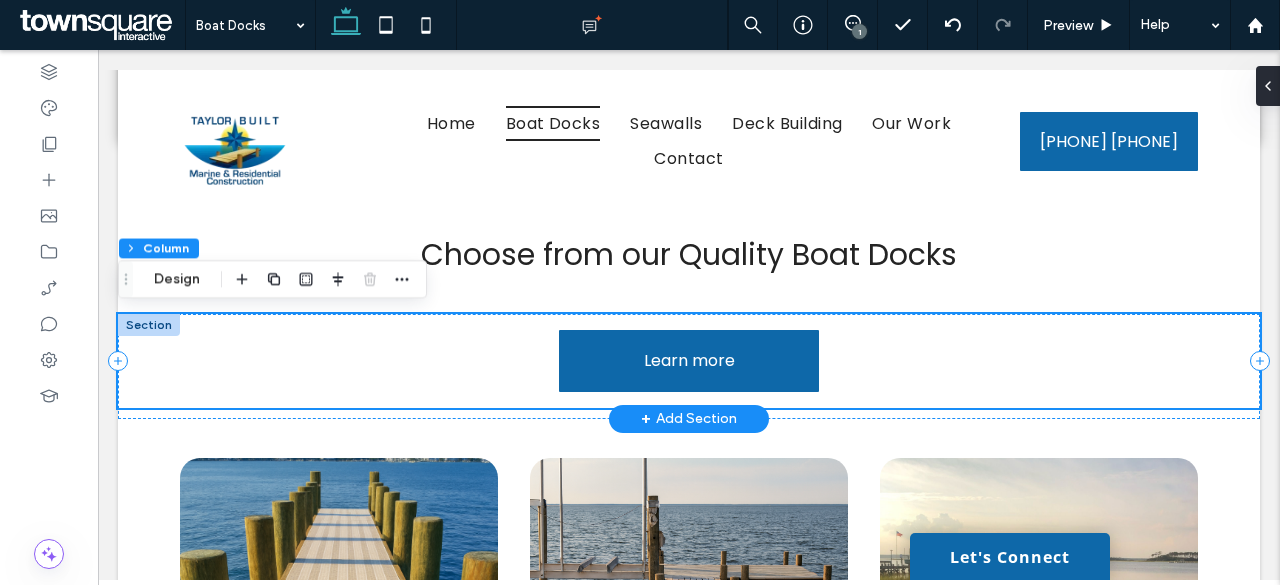 click on "Learn more" at bounding box center [689, 361] 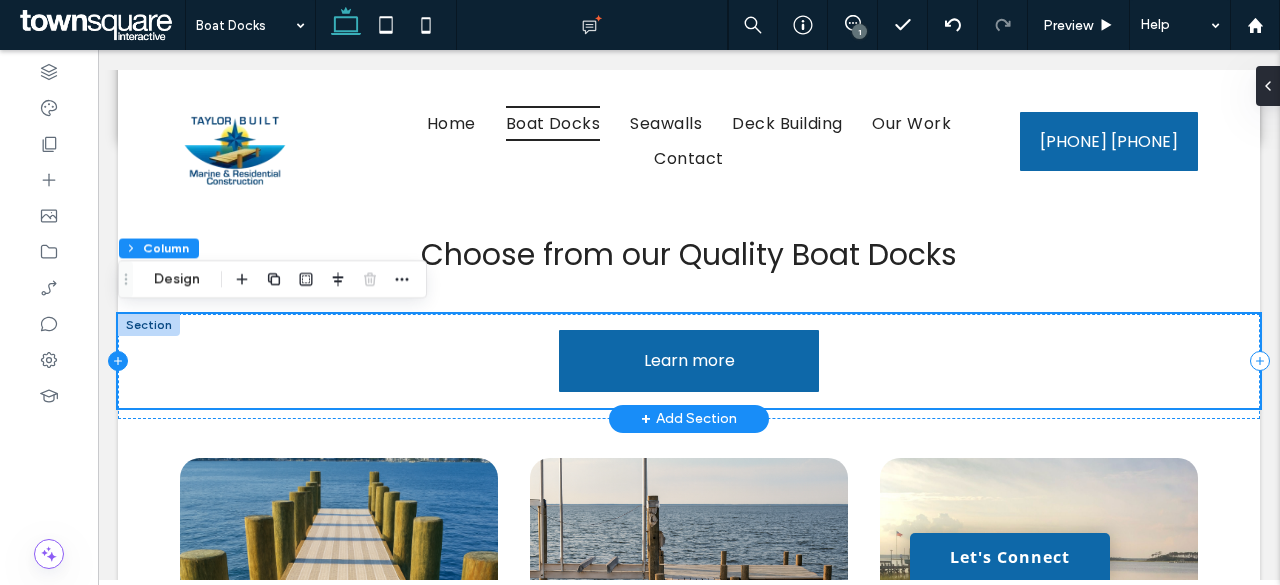 click 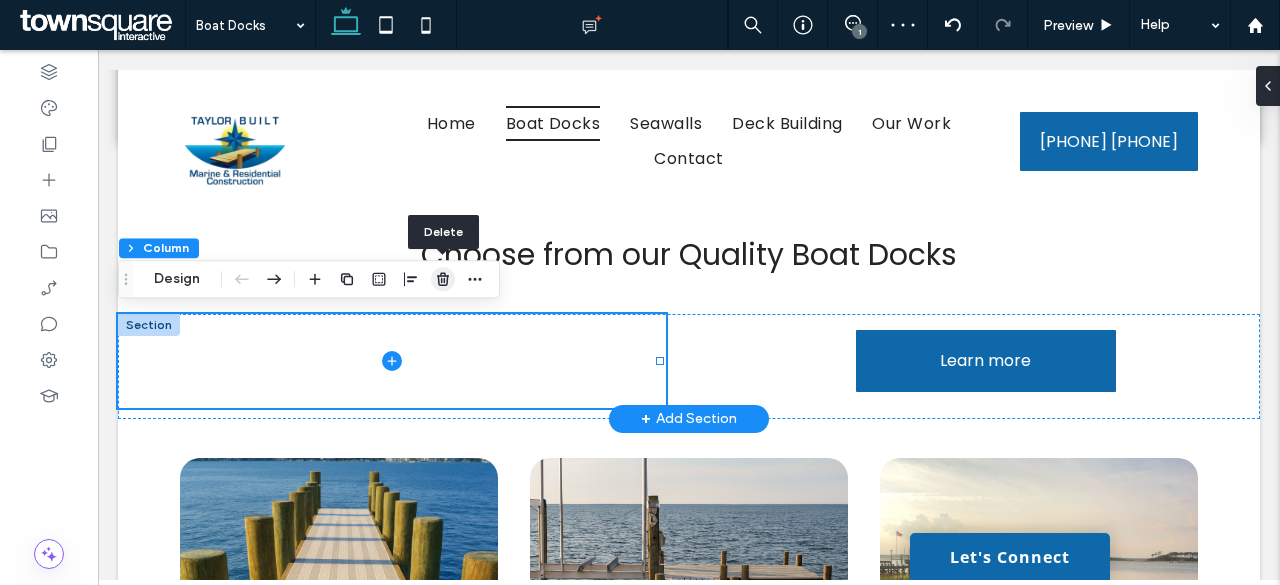 click at bounding box center [443, 279] 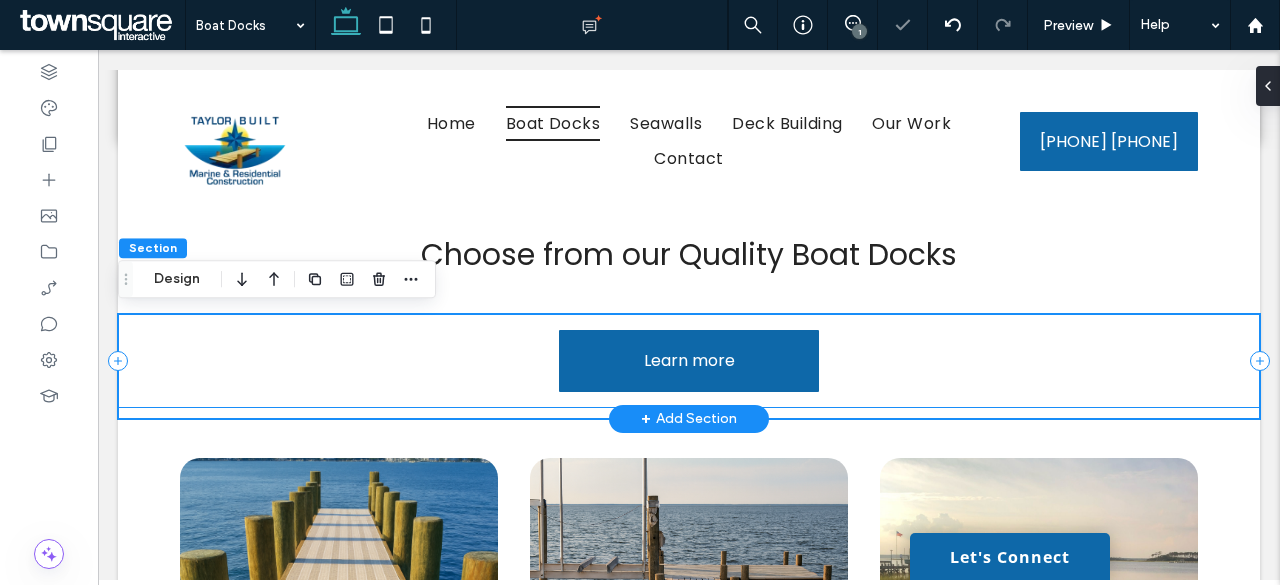 click on "Learn more" at bounding box center [689, 361] 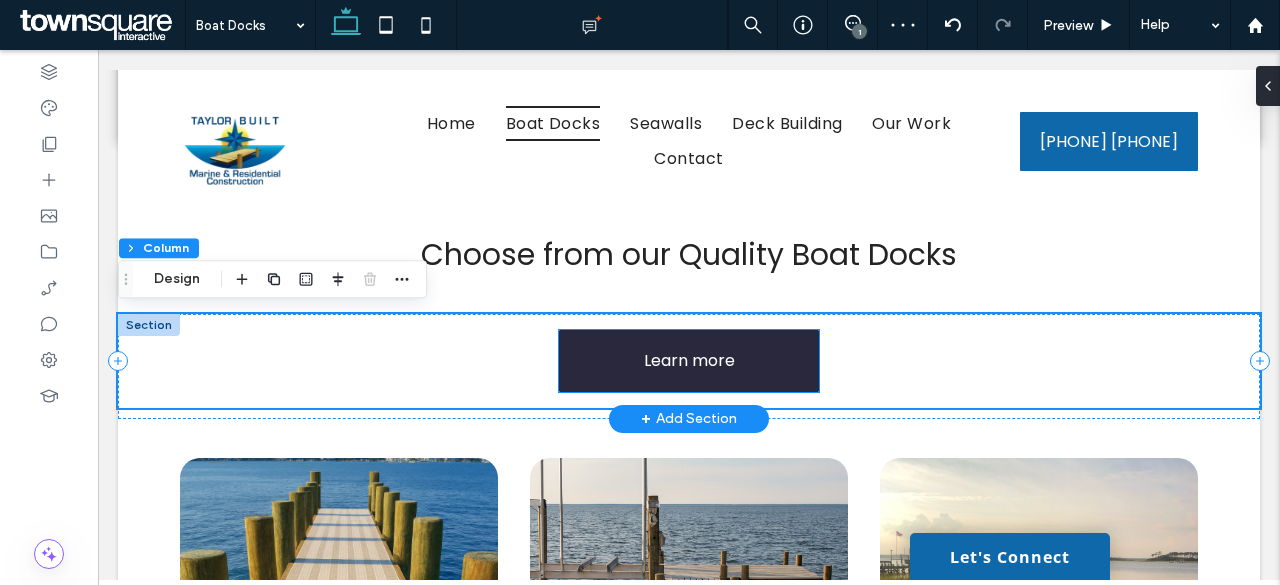 click on "Learn more" at bounding box center [689, 361] 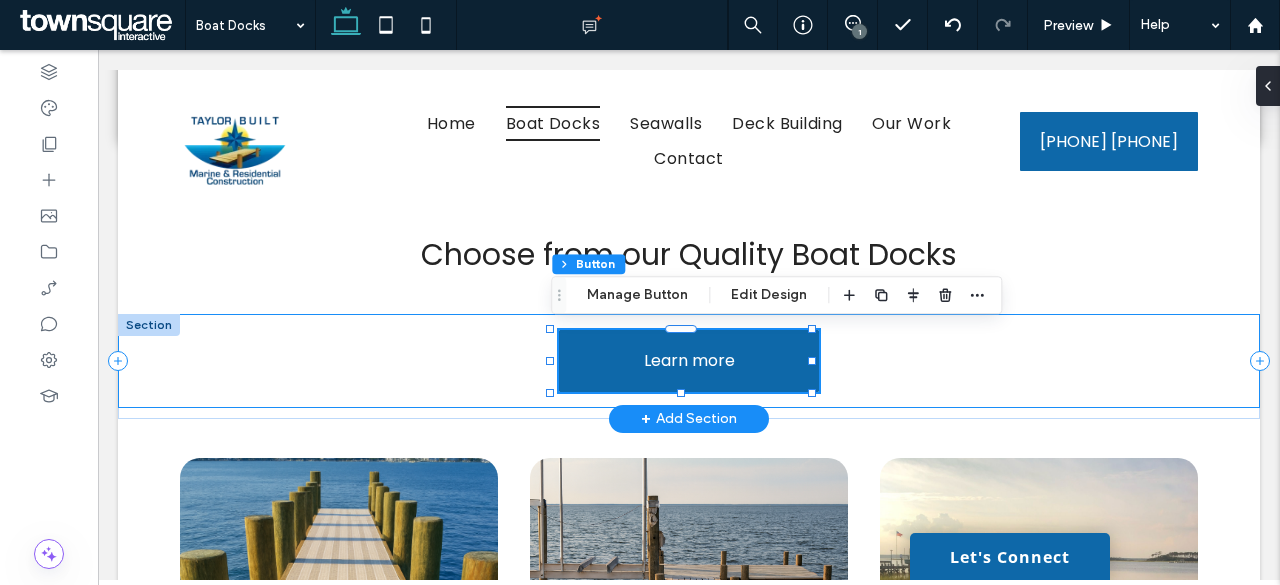 click on "Learn more" at bounding box center [689, 361] 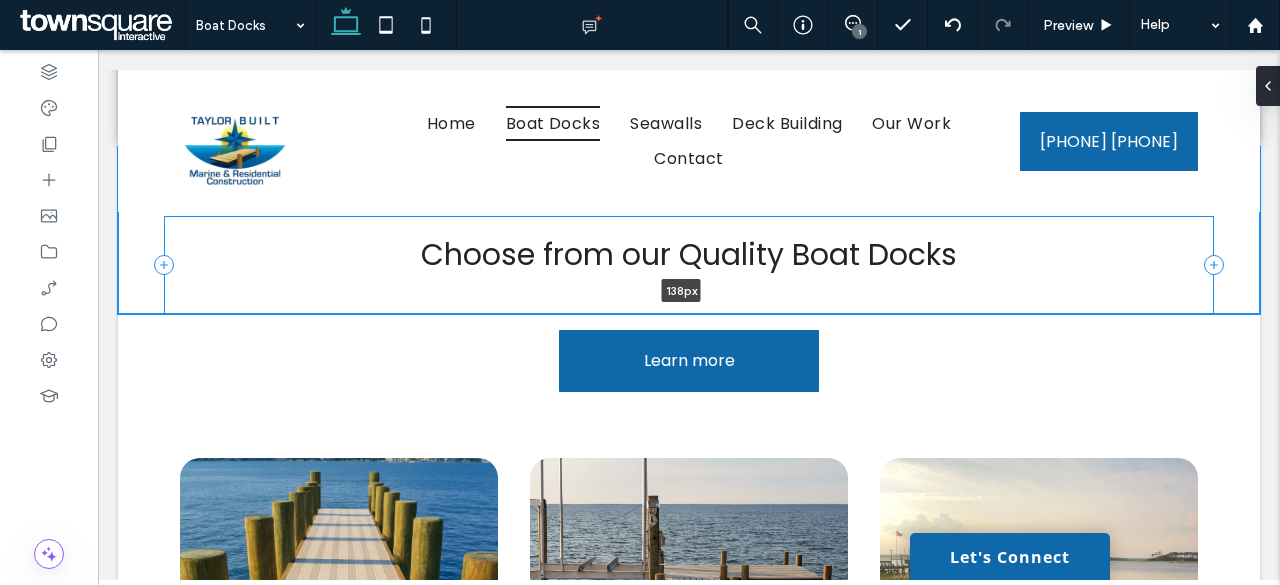 drag, startPoint x: 493, startPoint y: 314, endPoint x: 504, endPoint y: 288, distance: 28.231188 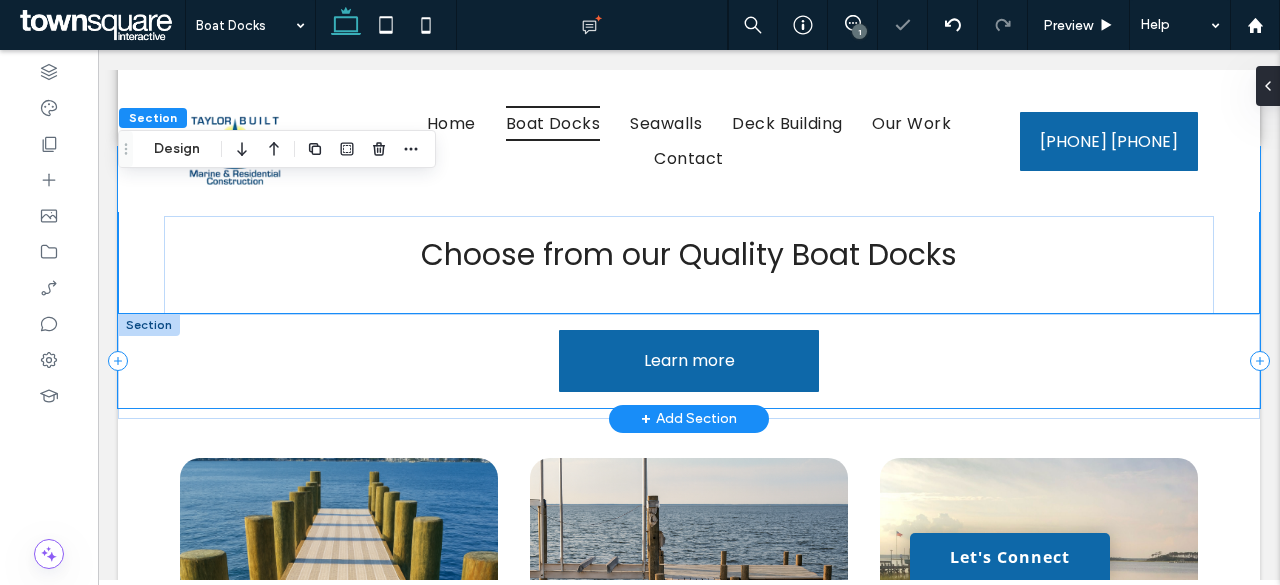 click on "Learn more" at bounding box center (689, 361) 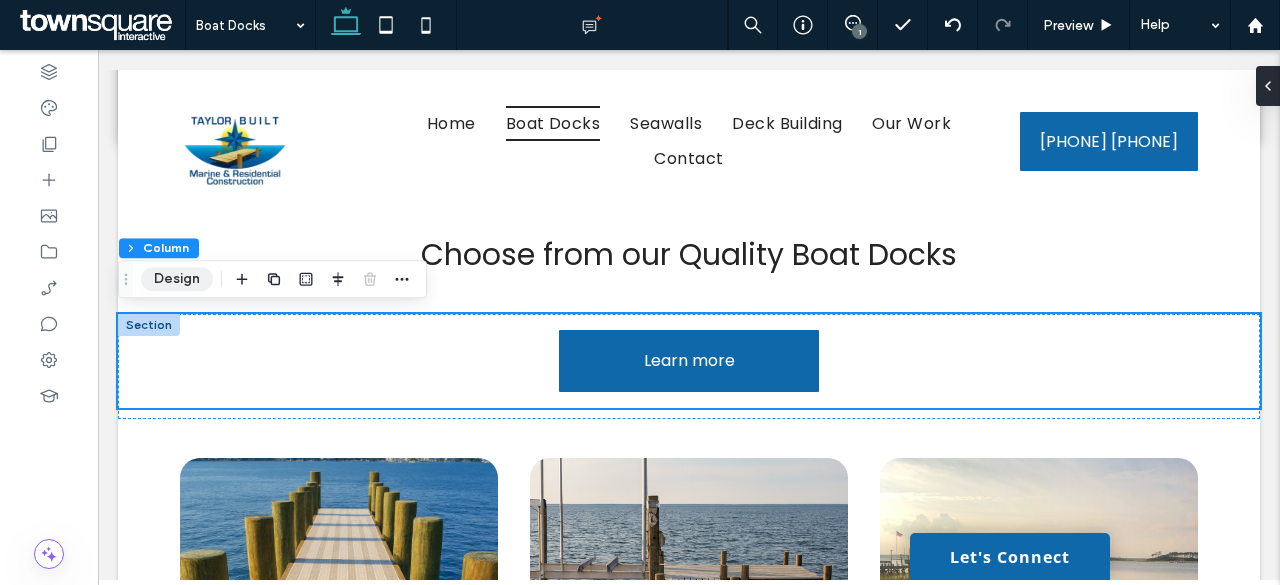 click on "Design" at bounding box center (177, 279) 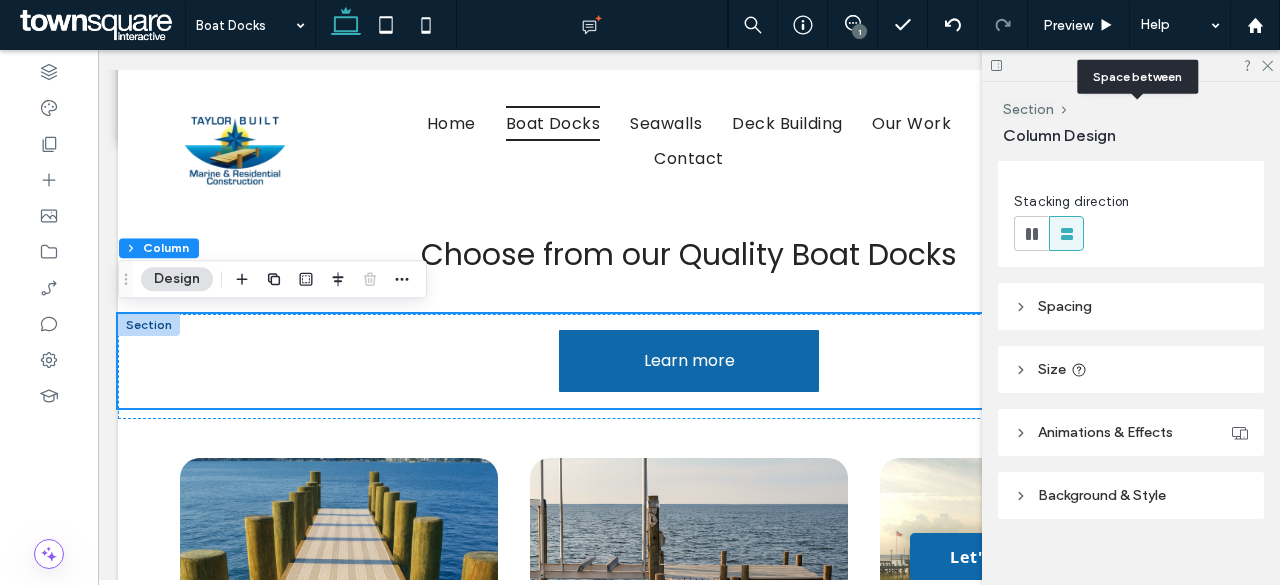 scroll, scrollTop: 230, scrollLeft: 0, axis: vertical 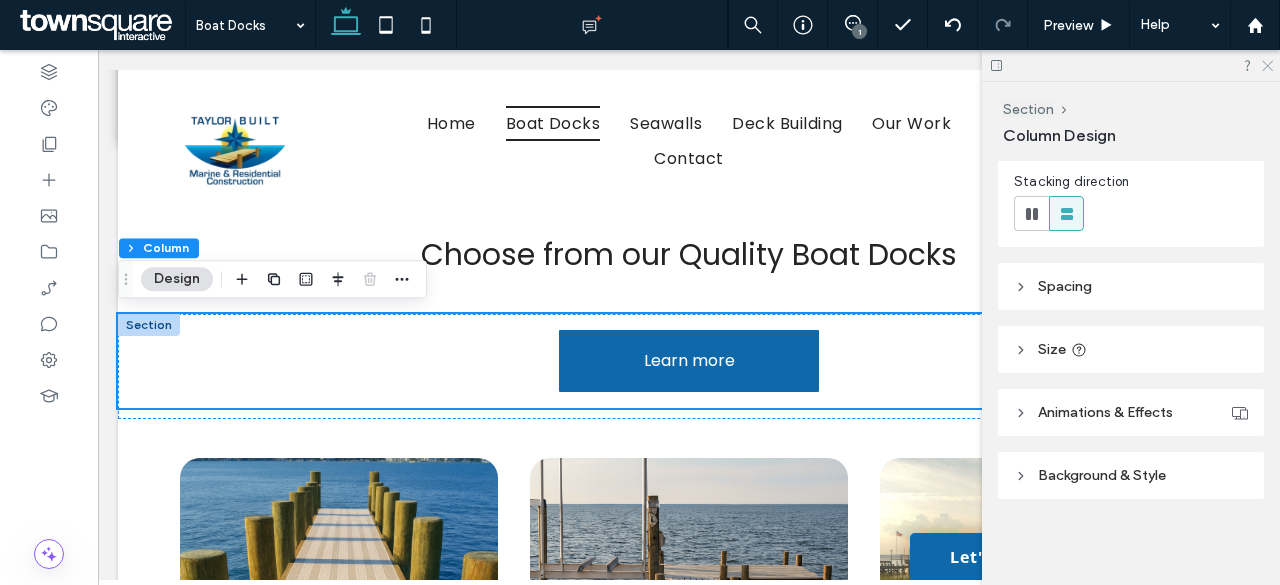 click 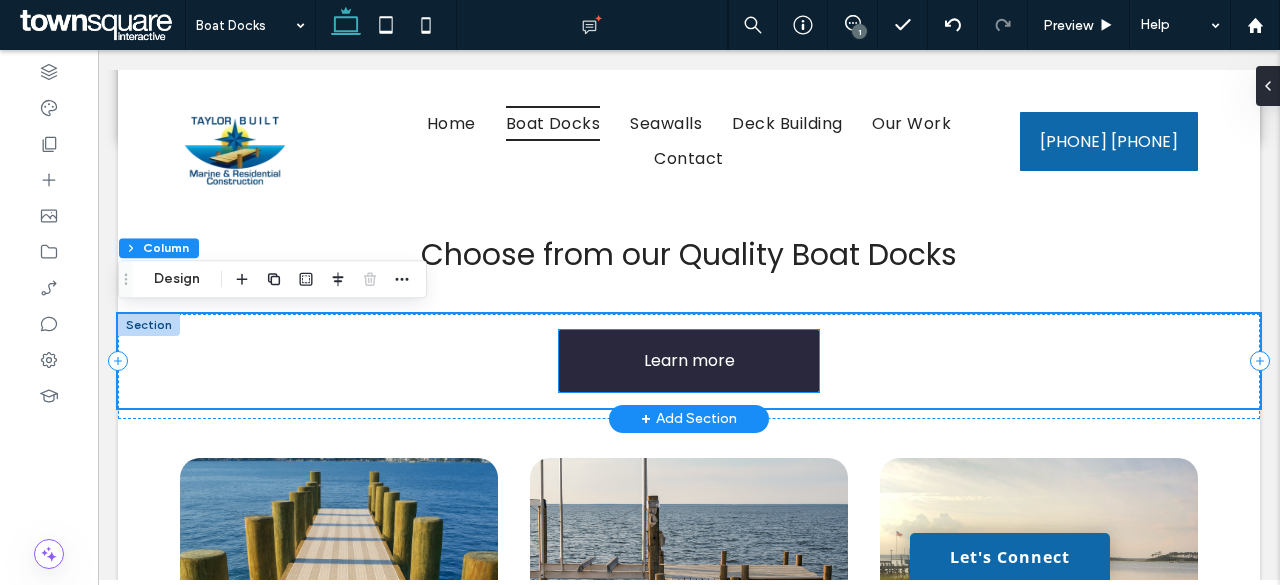 click on "Learn more" at bounding box center (689, 360) 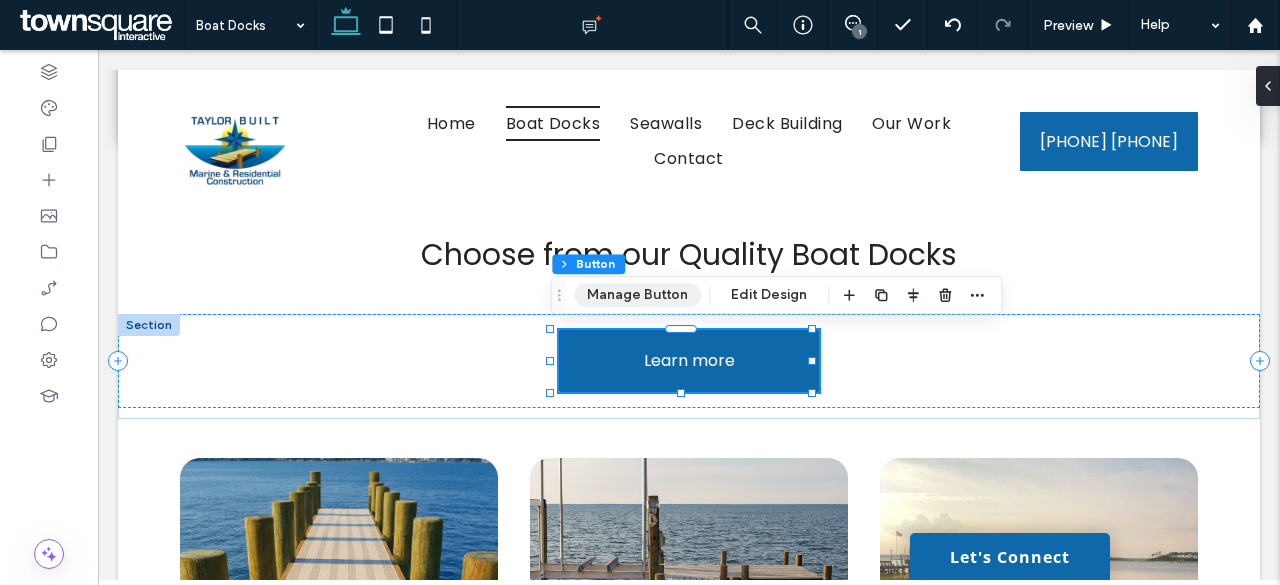 click on "Manage Button" at bounding box center [637, 295] 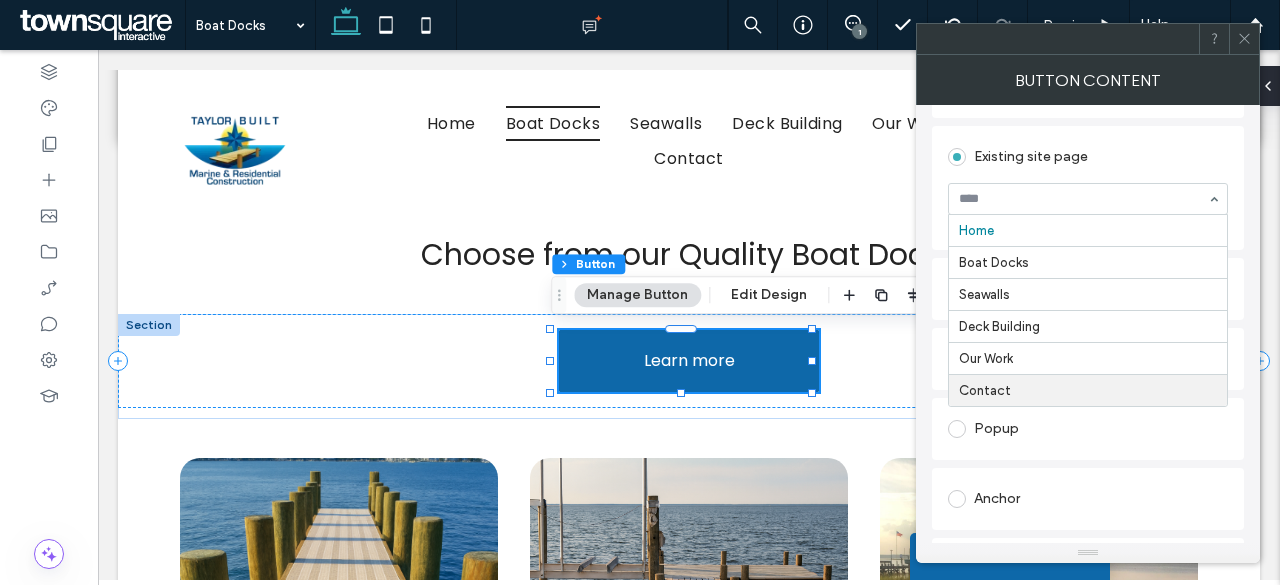 scroll, scrollTop: 200, scrollLeft: 0, axis: vertical 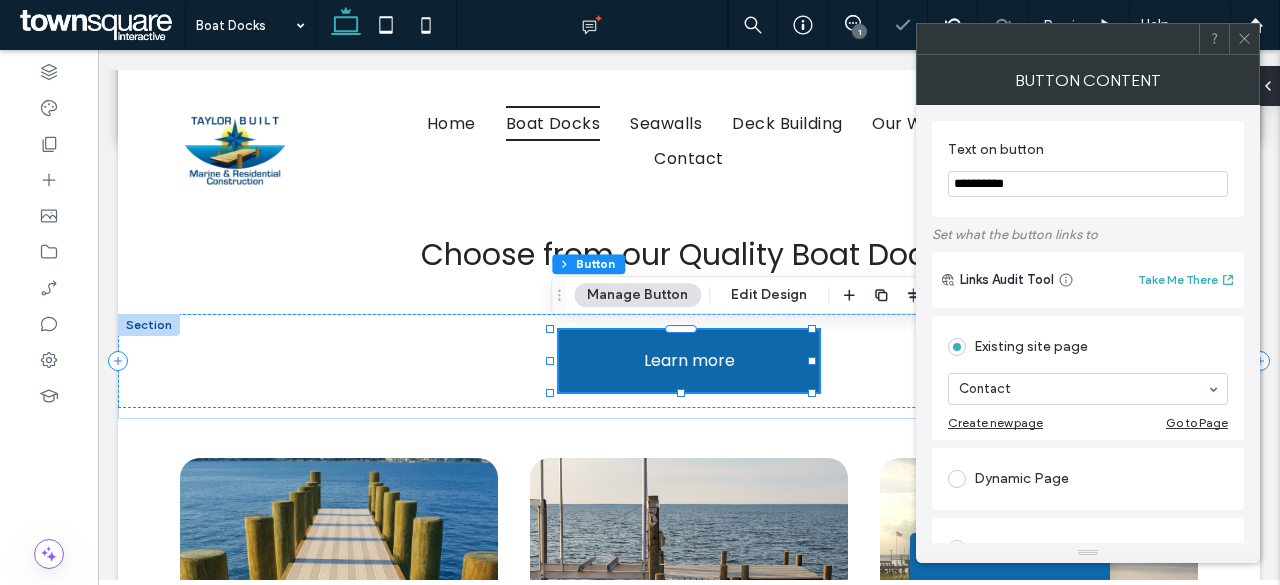 click on "**********" at bounding box center [1088, 184] 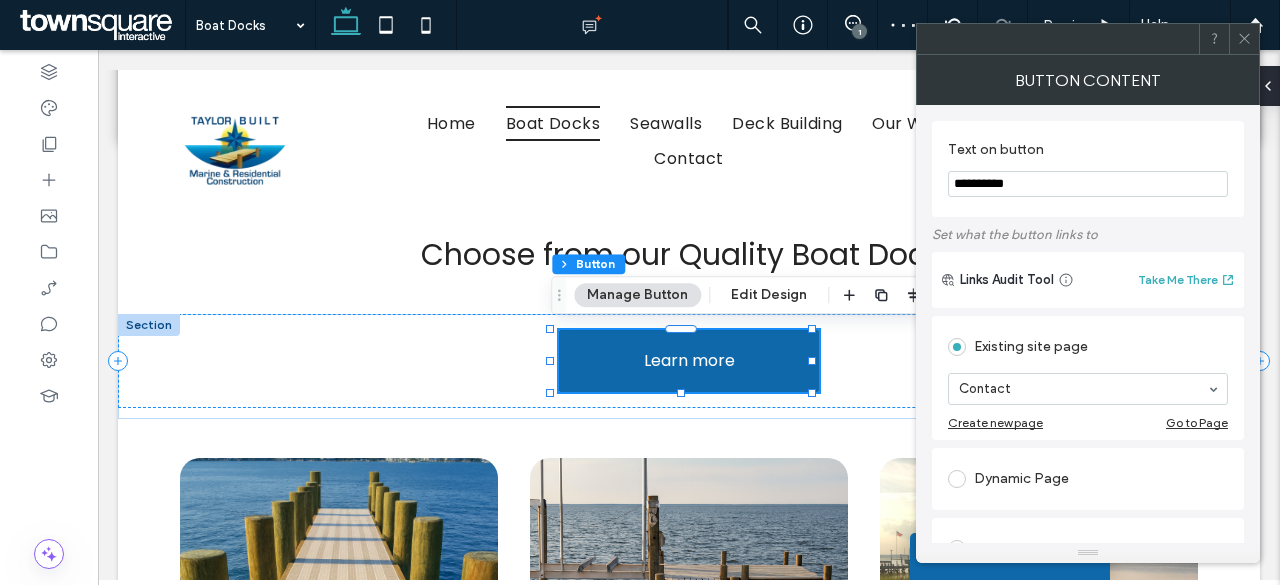 click on "**********" at bounding box center (1088, 184) 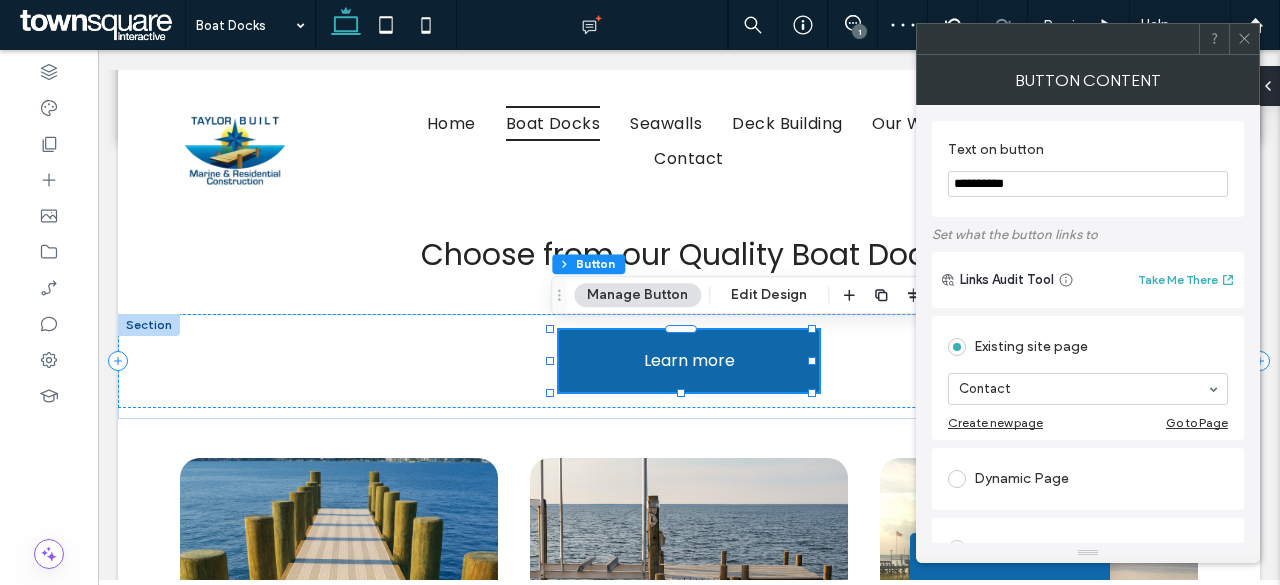 click on "**********" at bounding box center [1088, 184] 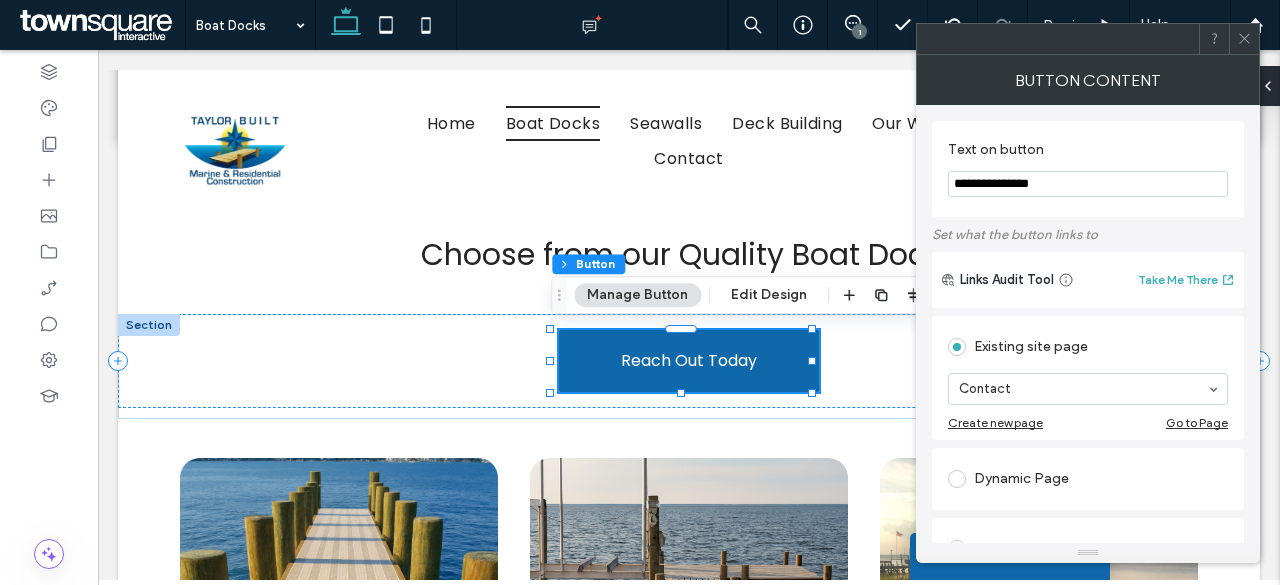 type on "**********" 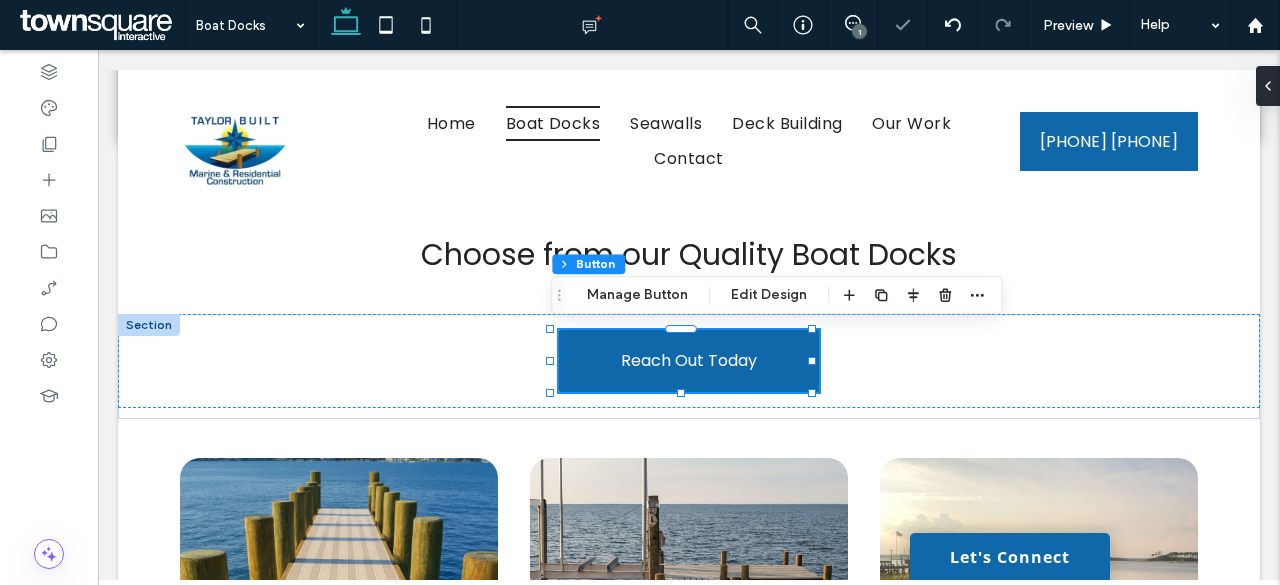 click on "**********" at bounding box center (689, 24) 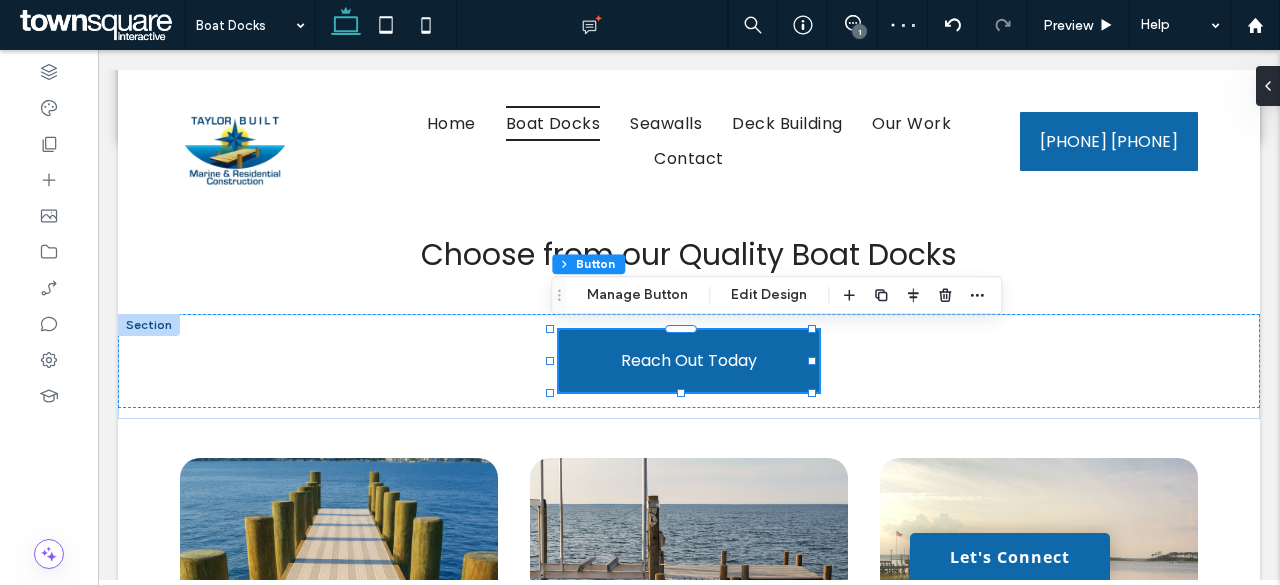 click on "**********" at bounding box center (689, 24) 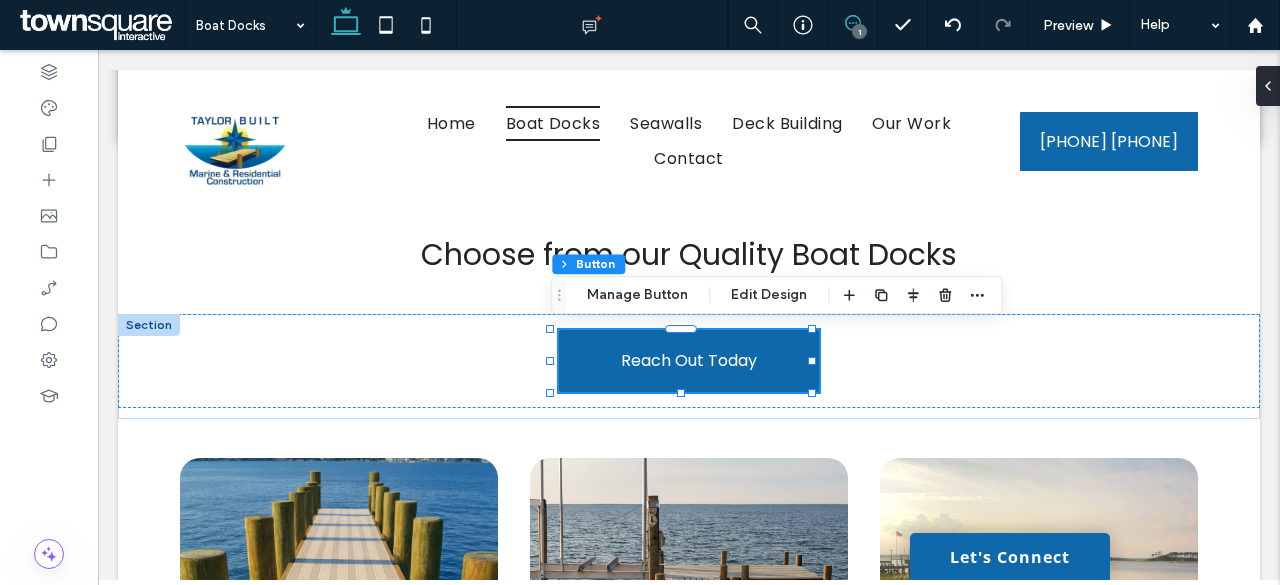 click 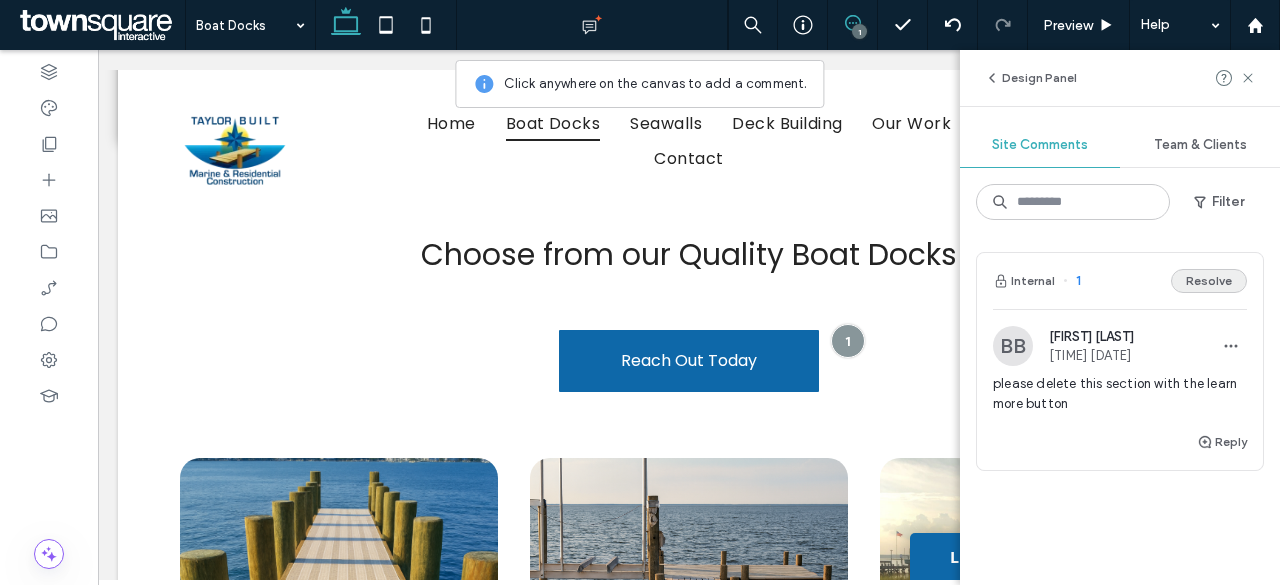 click on "Resolve" at bounding box center [1209, 281] 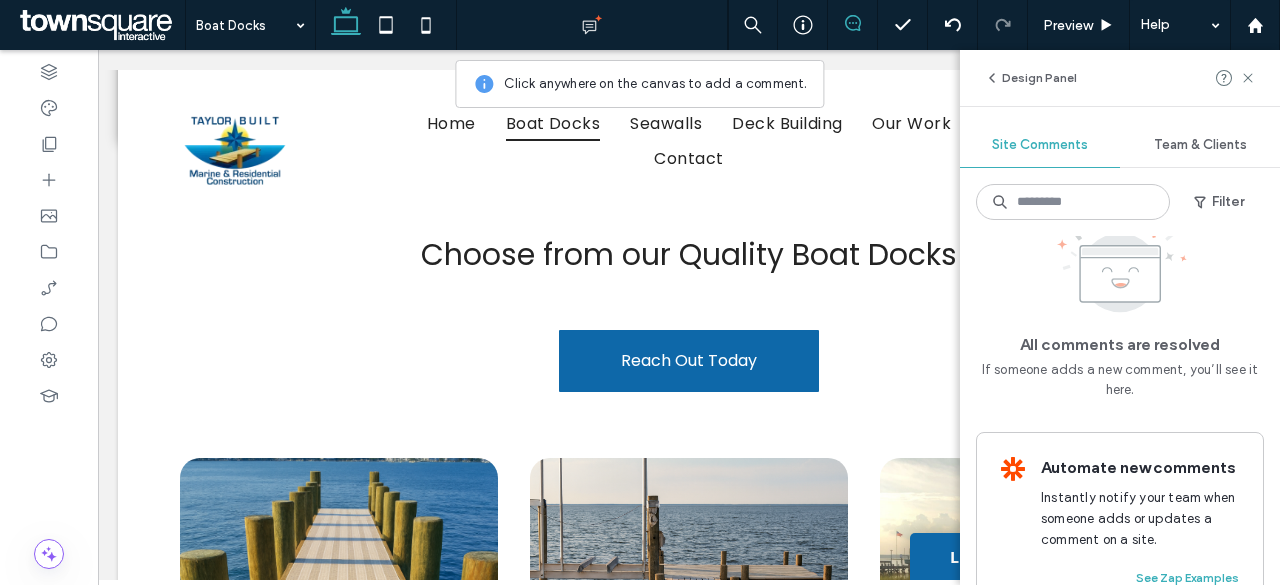 scroll, scrollTop: 0, scrollLeft: 0, axis: both 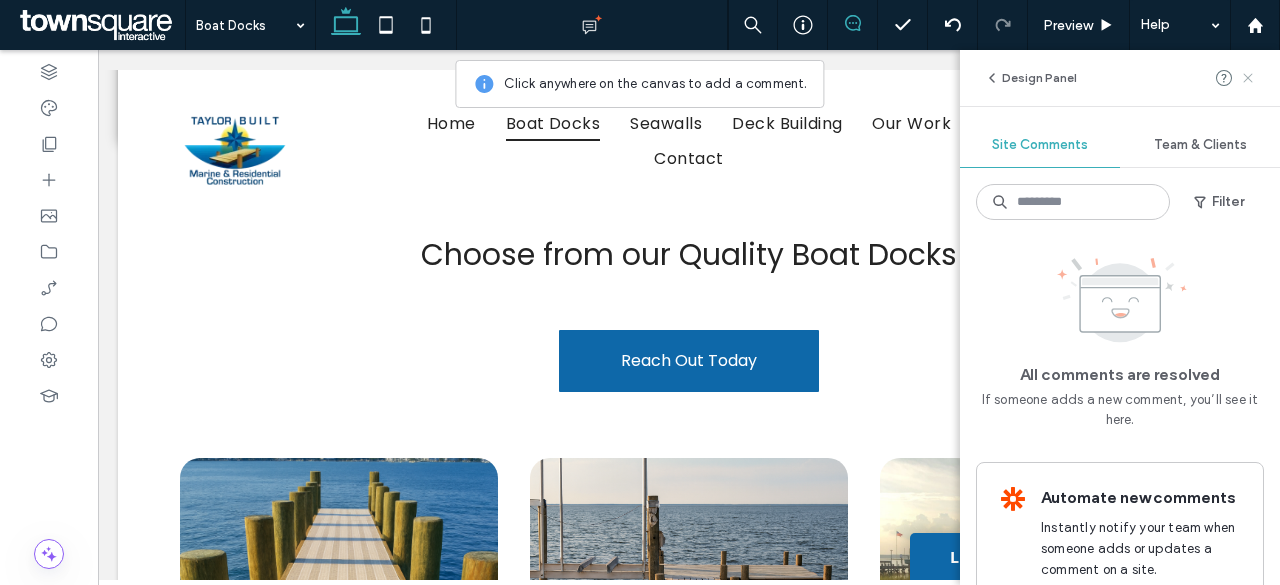 click 